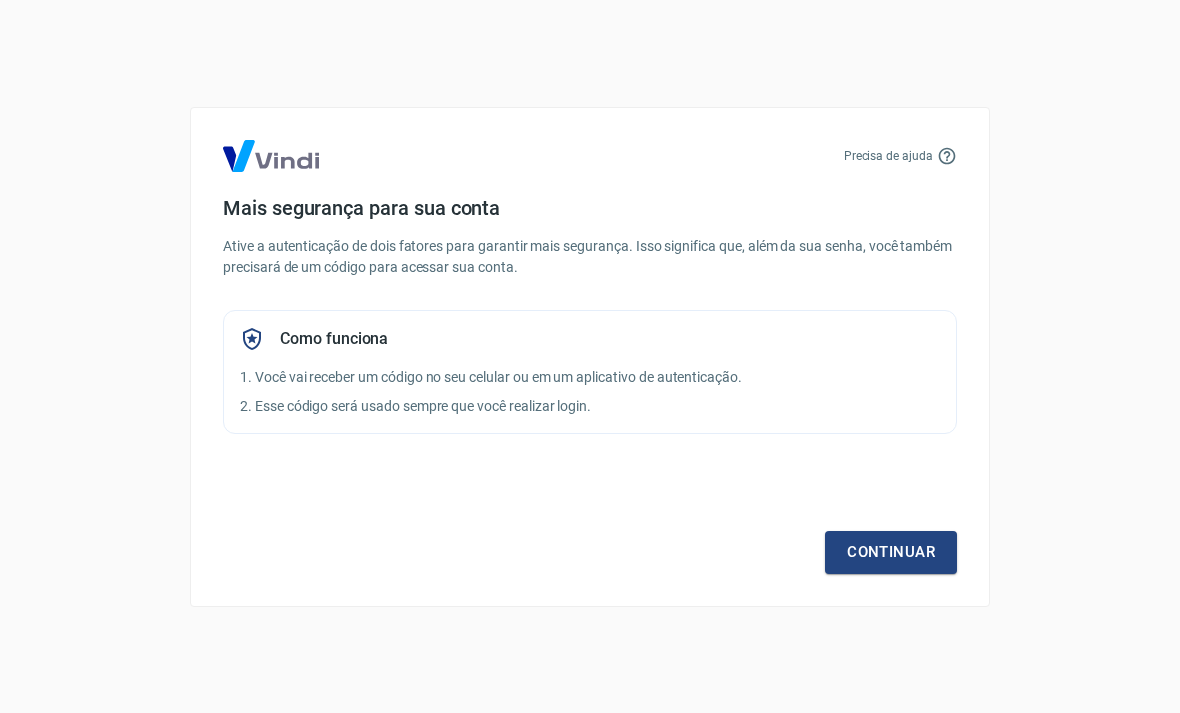 scroll, scrollTop: 0, scrollLeft: 0, axis: both 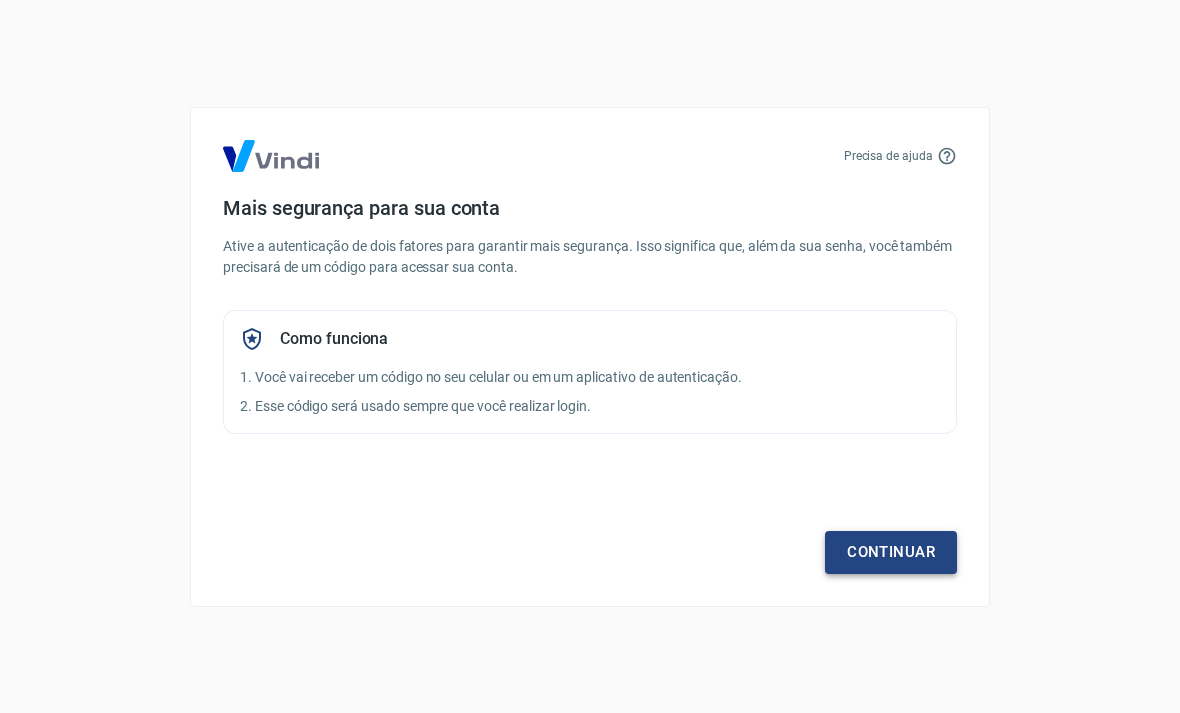 click on "Continuar" at bounding box center (891, 552) 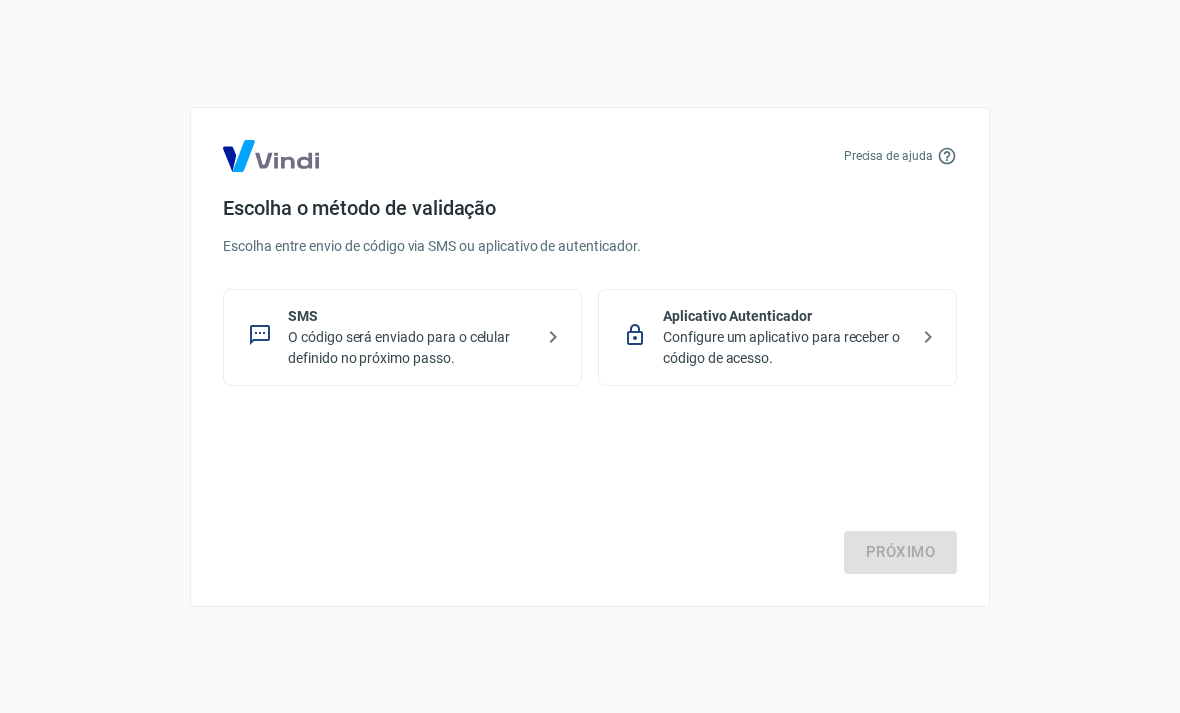 click on "O código será enviado para o celular definido no próximo passo." at bounding box center (410, 348) 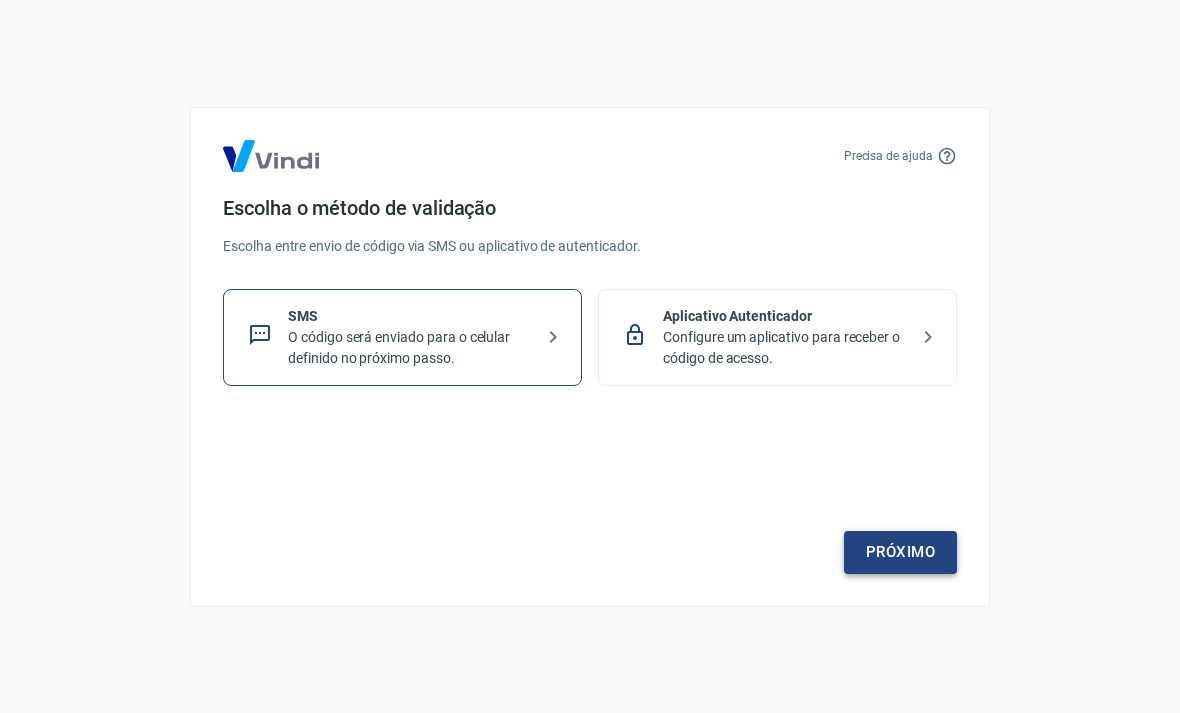 click on "Próximo" at bounding box center [900, 552] 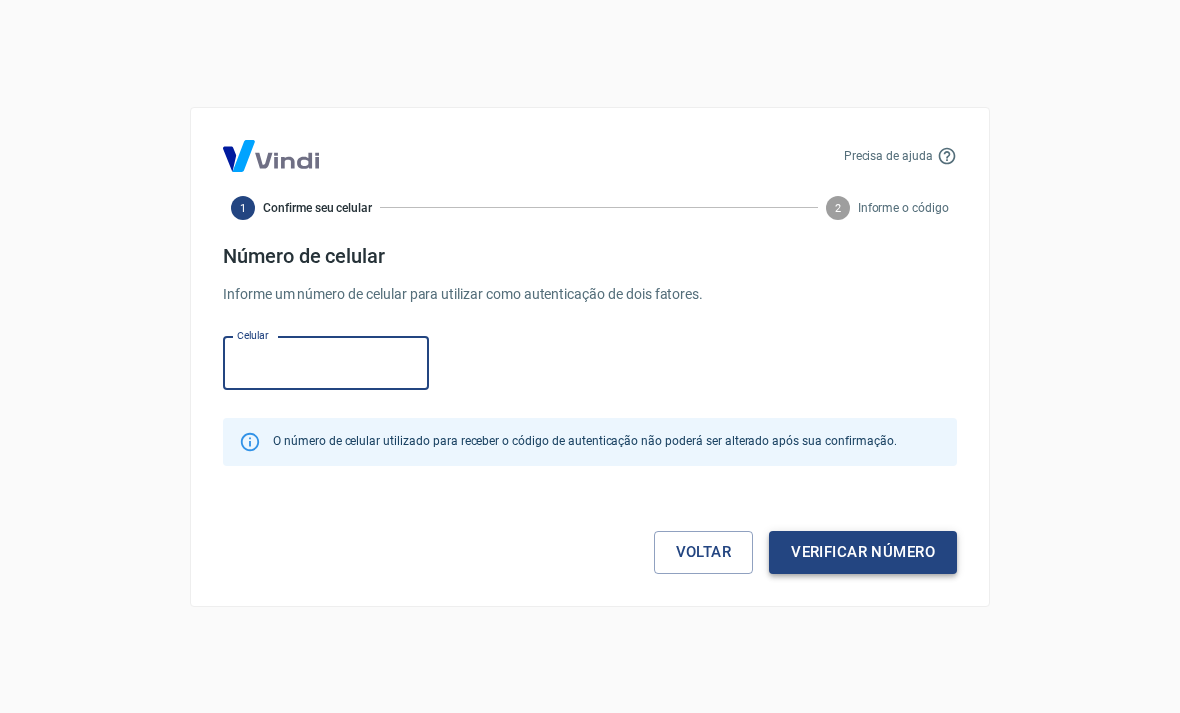 click on "Verificar número" at bounding box center [863, 552] 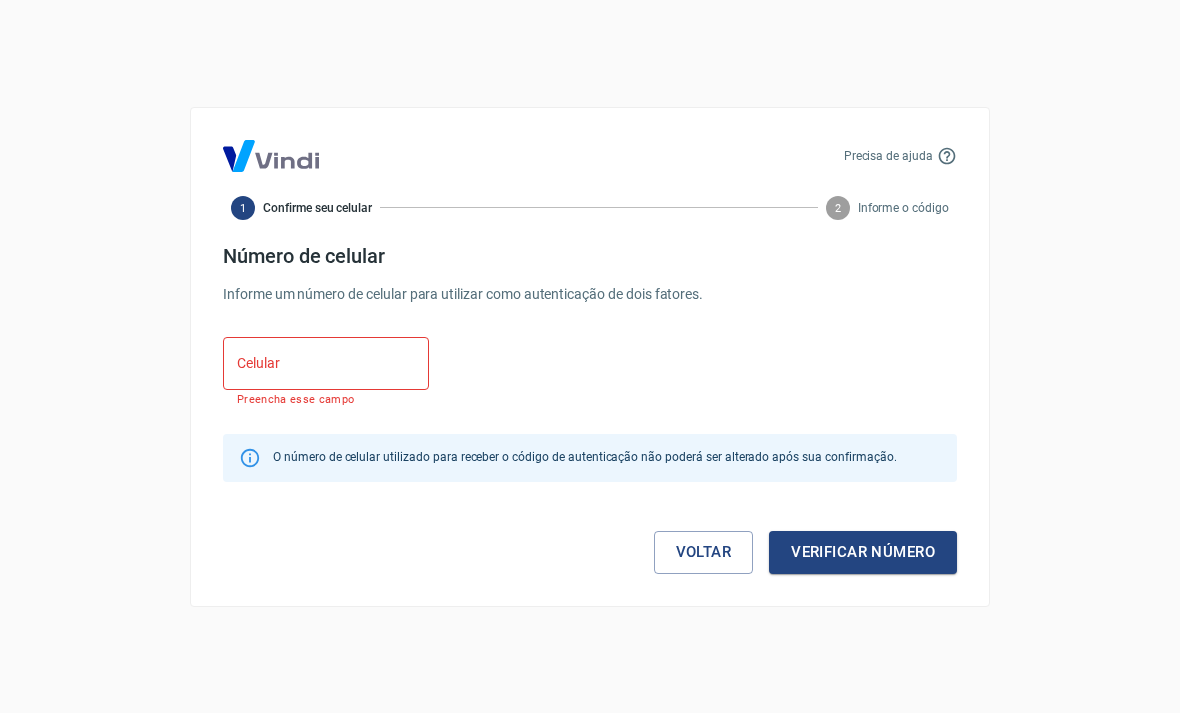 click on "Celular Celular Preencha esse campo" at bounding box center [326, 371] 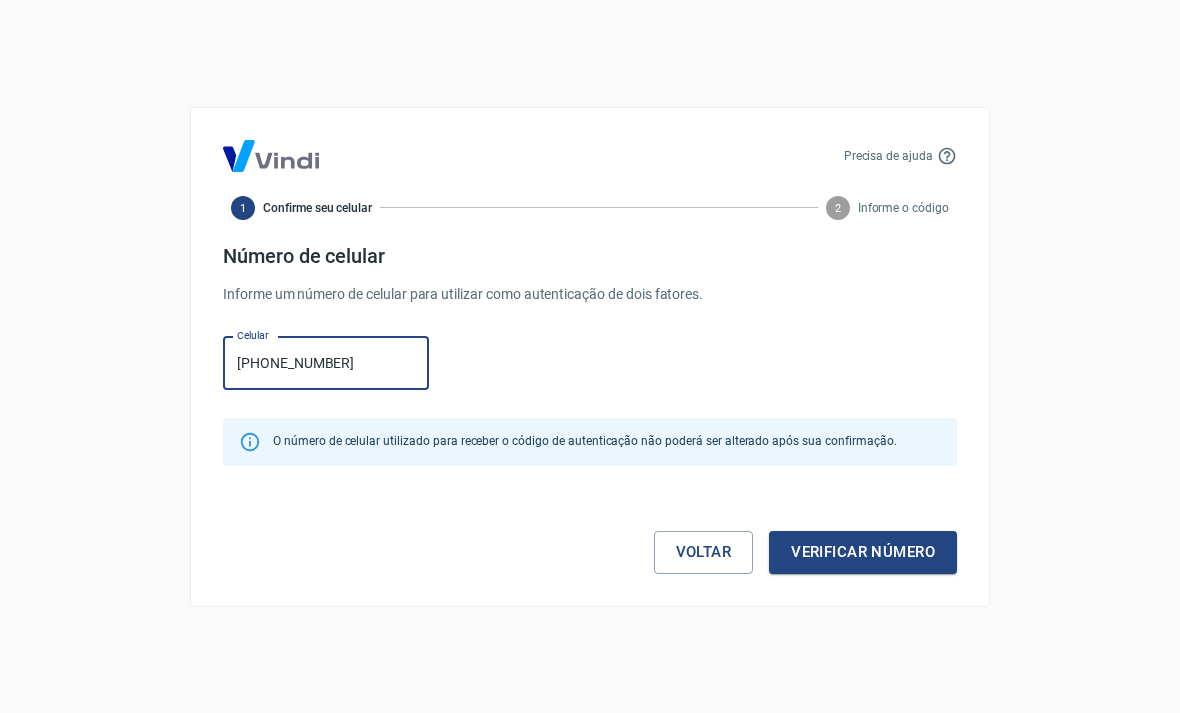 type on "[PHONE_NUMBER]" 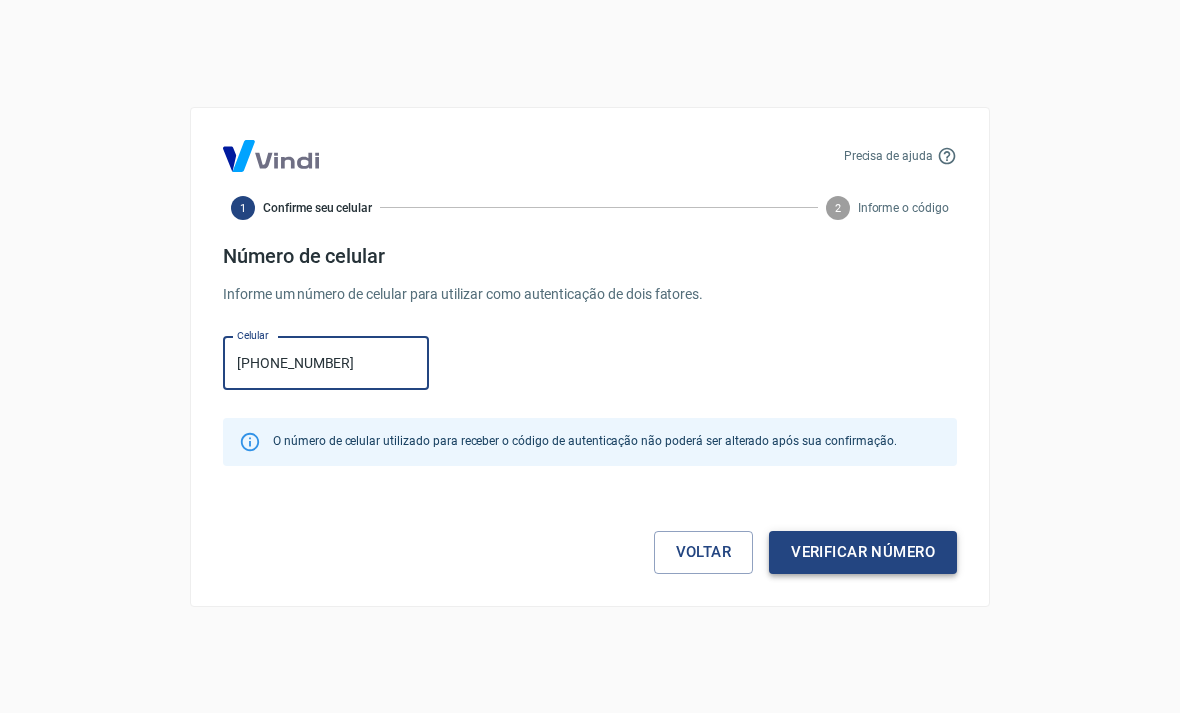click on "Verificar número" at bounding box center [863, 552] 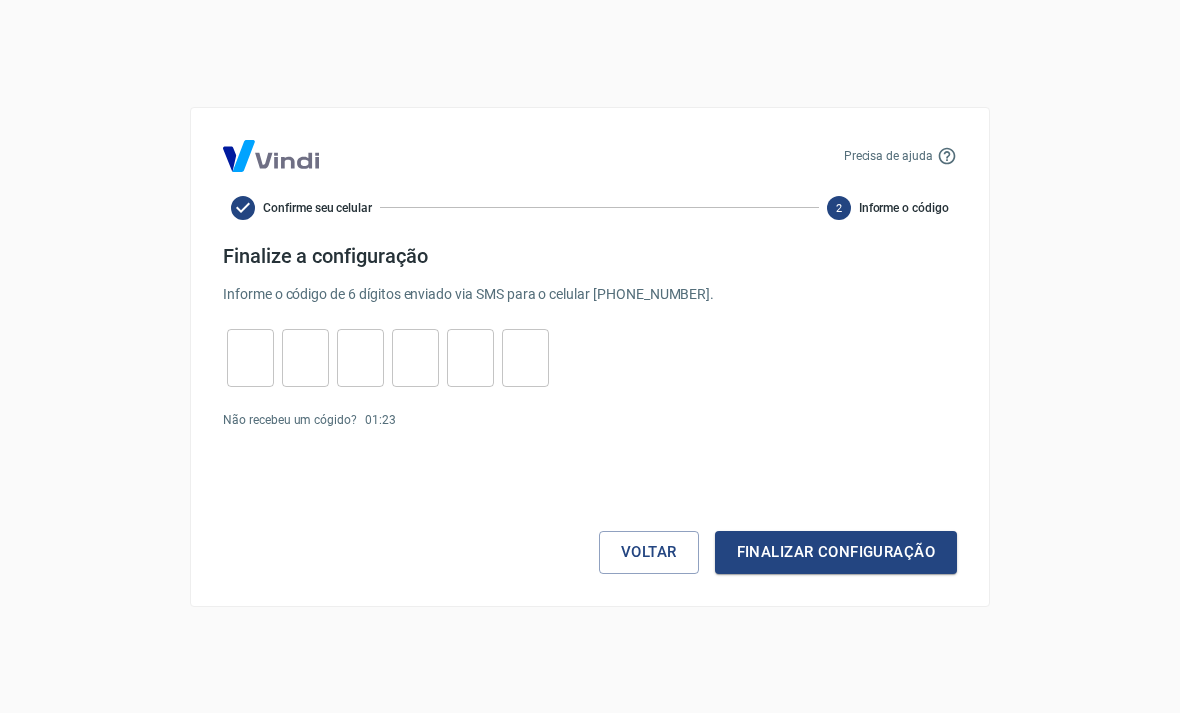 click at bounding box center [250, 357] 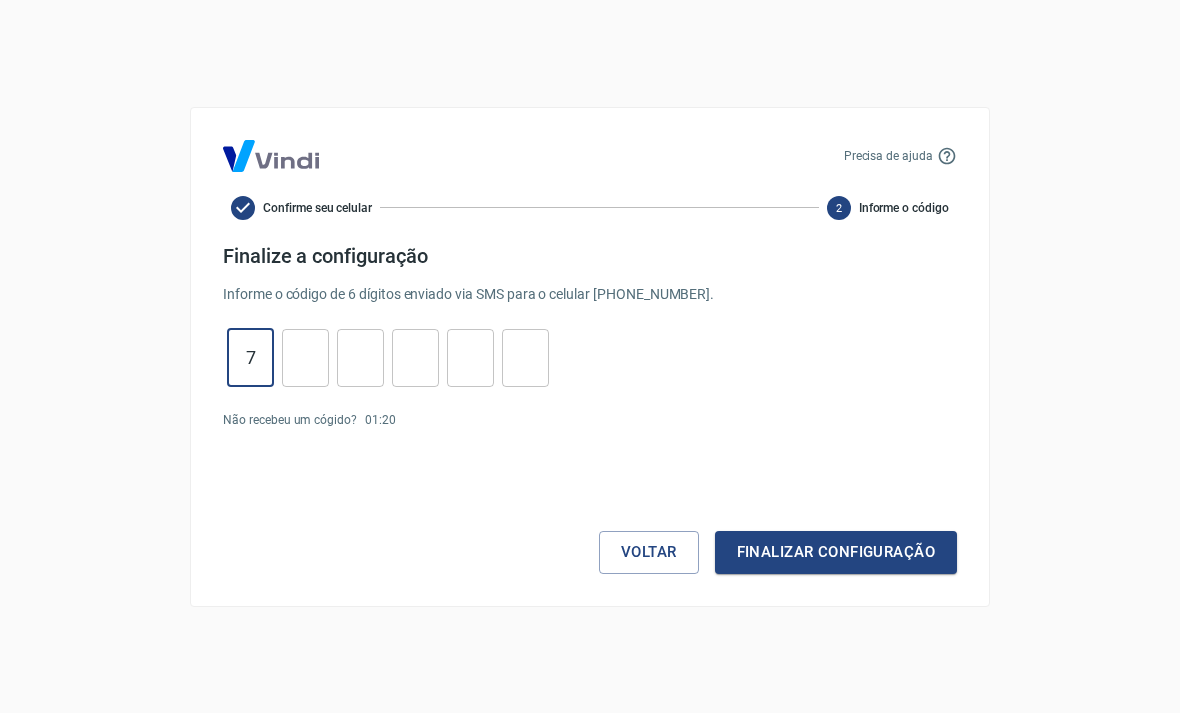 type on "7" 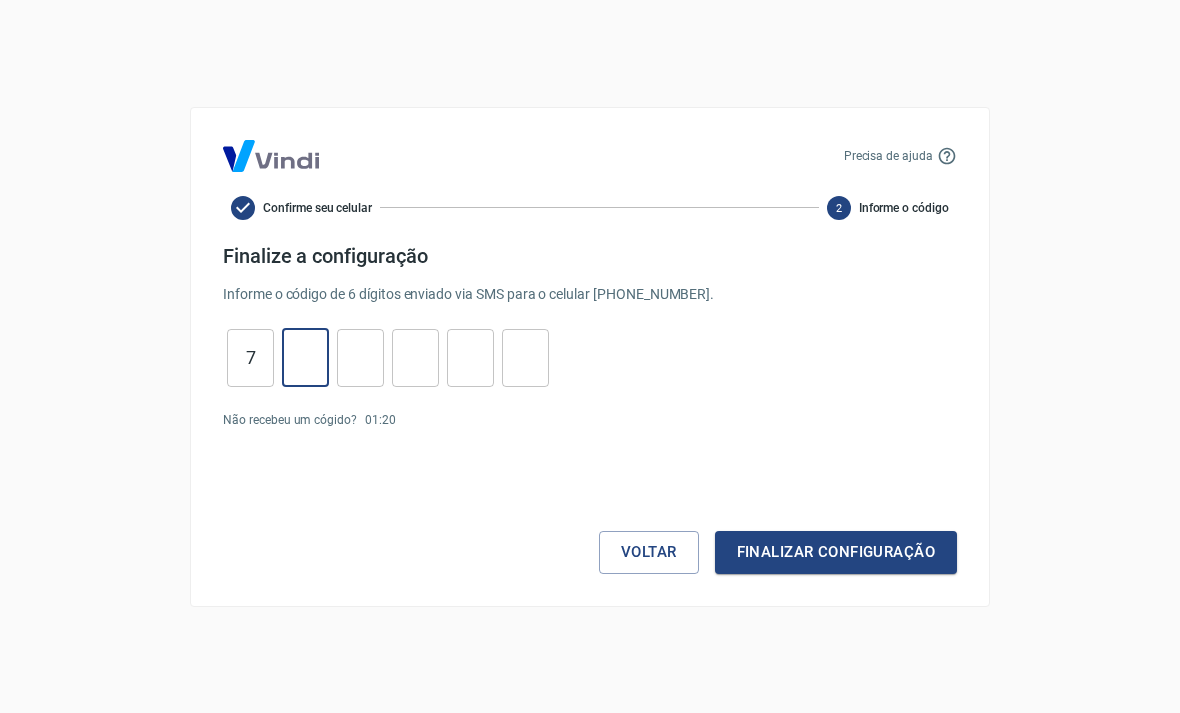 type on "6" 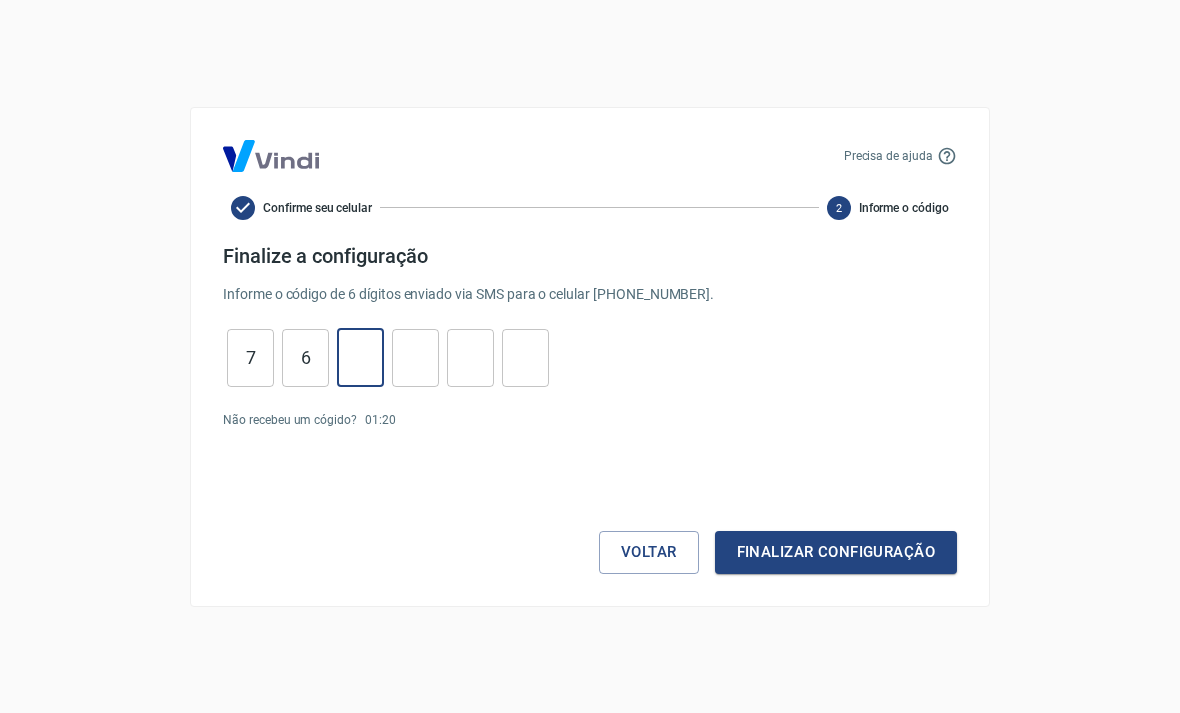 type on "8" 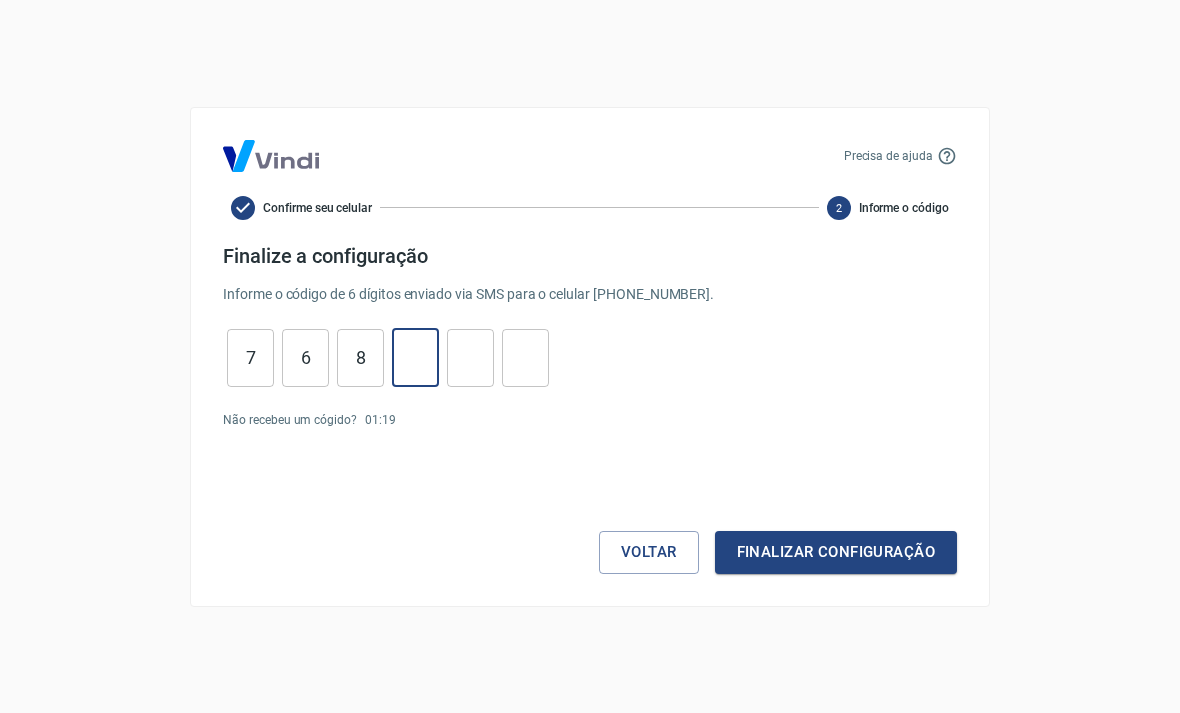 type on "0" 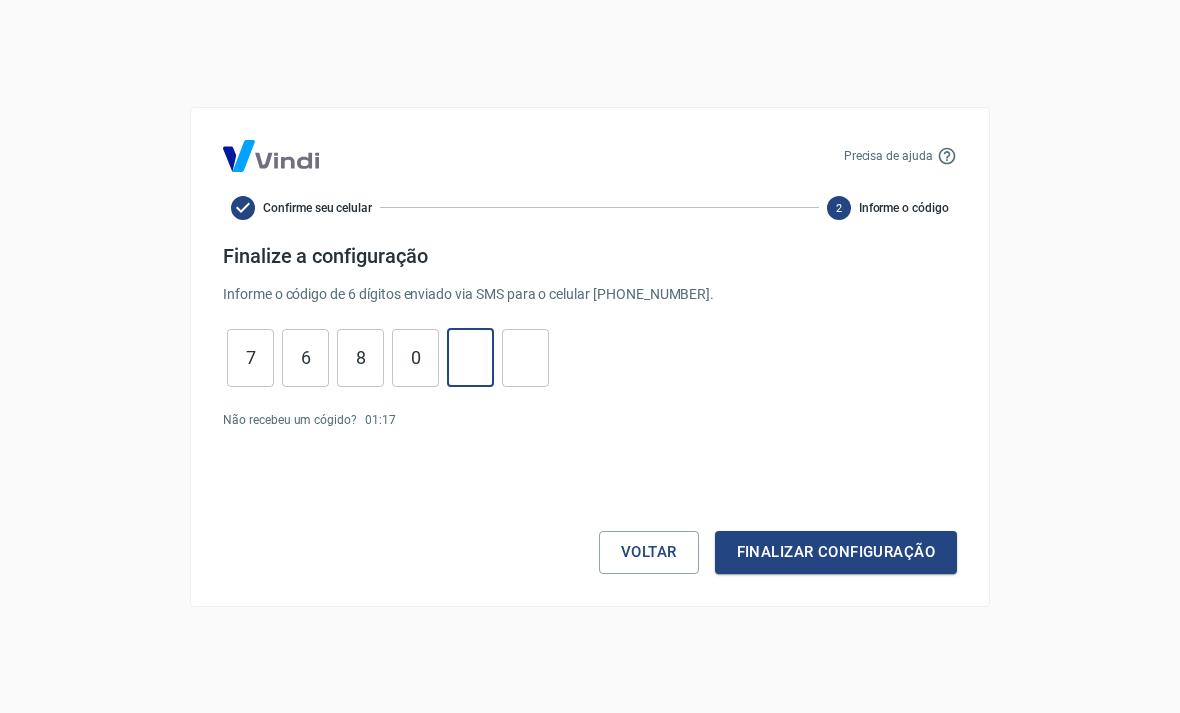 type on "7" 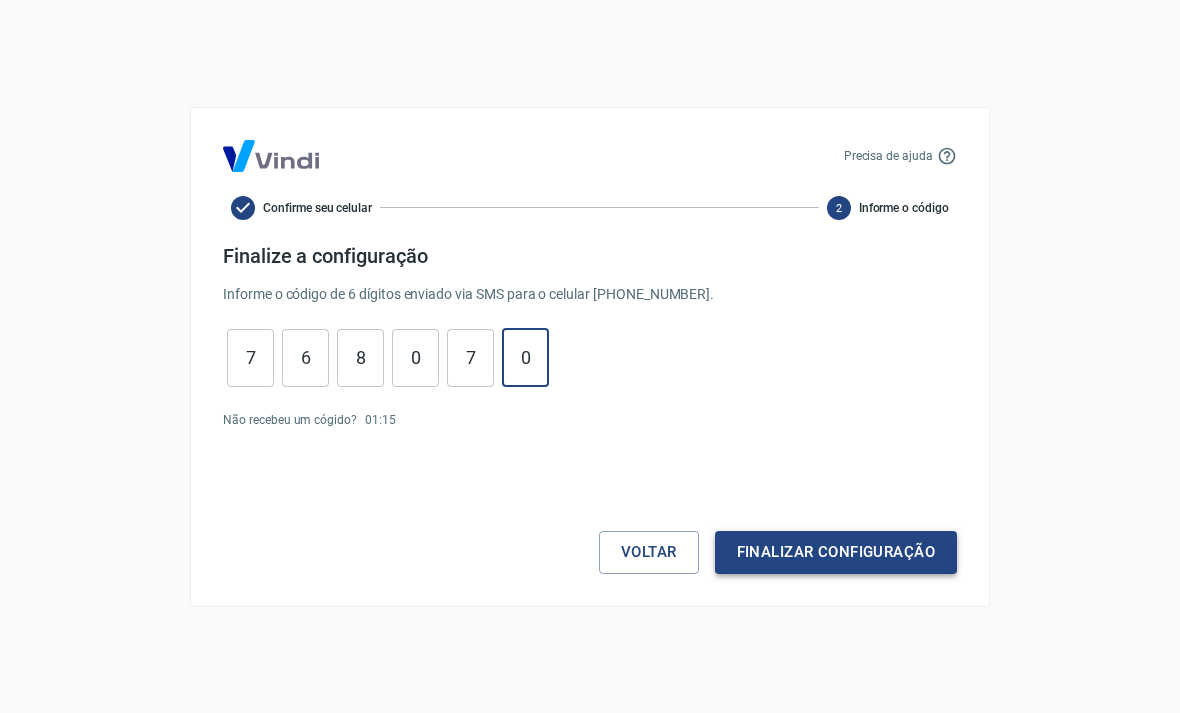 type on "0" 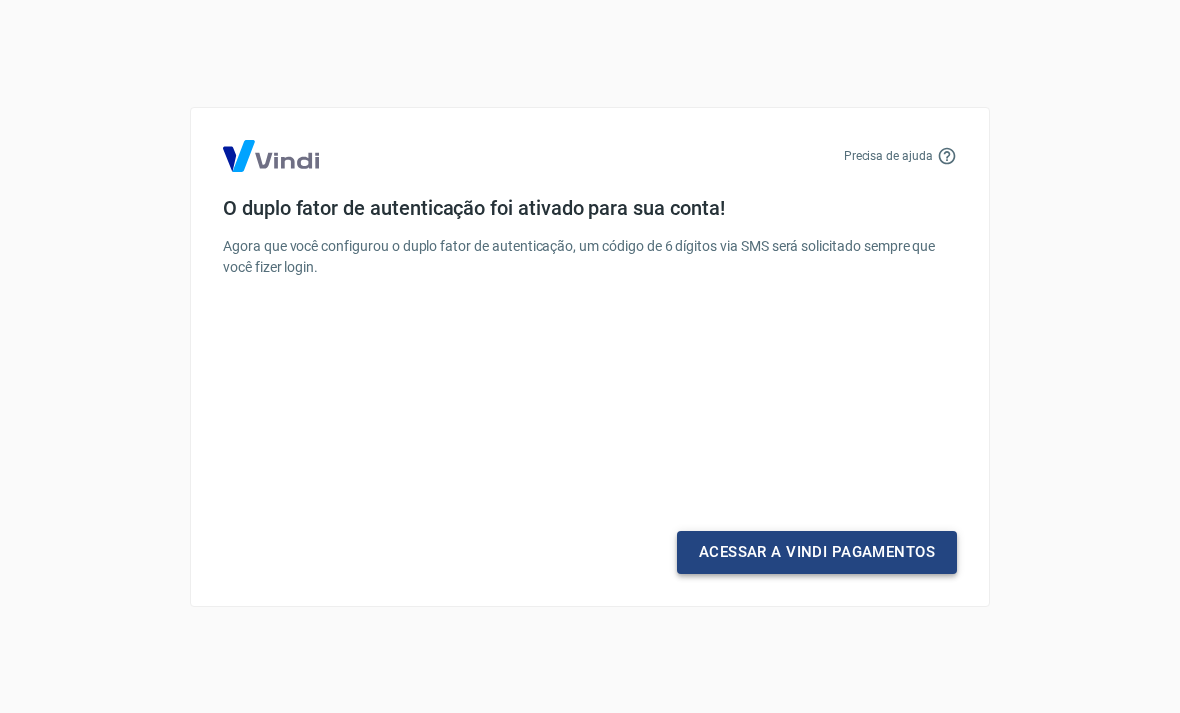 click on "Acessar a Vindi Pagamentos" at bounding box center [817, 552] 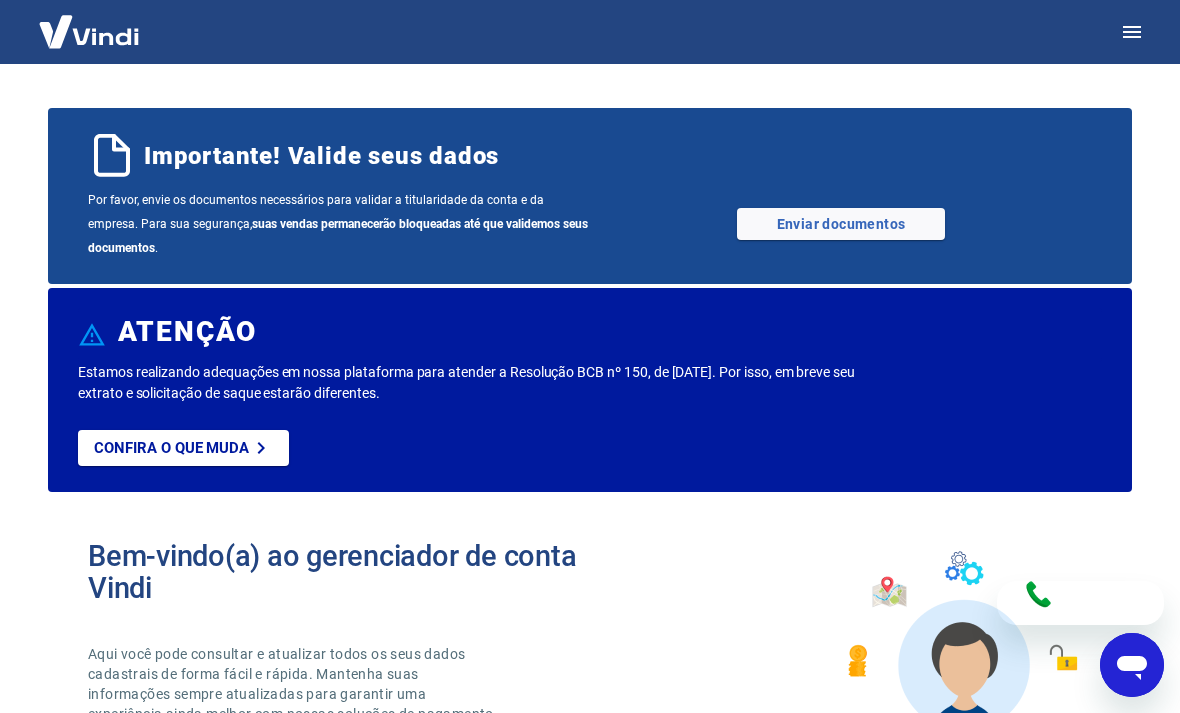scroll, scrollTop: 0, scrollLeft: 0, axis: both 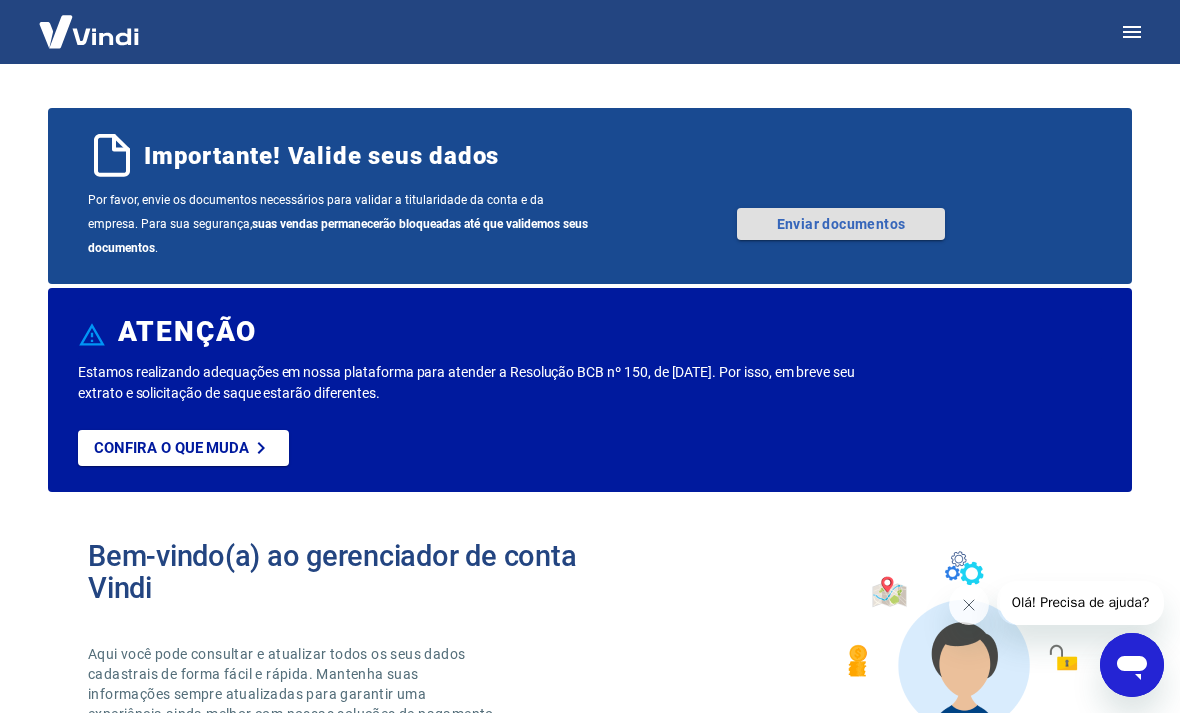 click on "Enviar documentos" at bounding box center [841, 224] 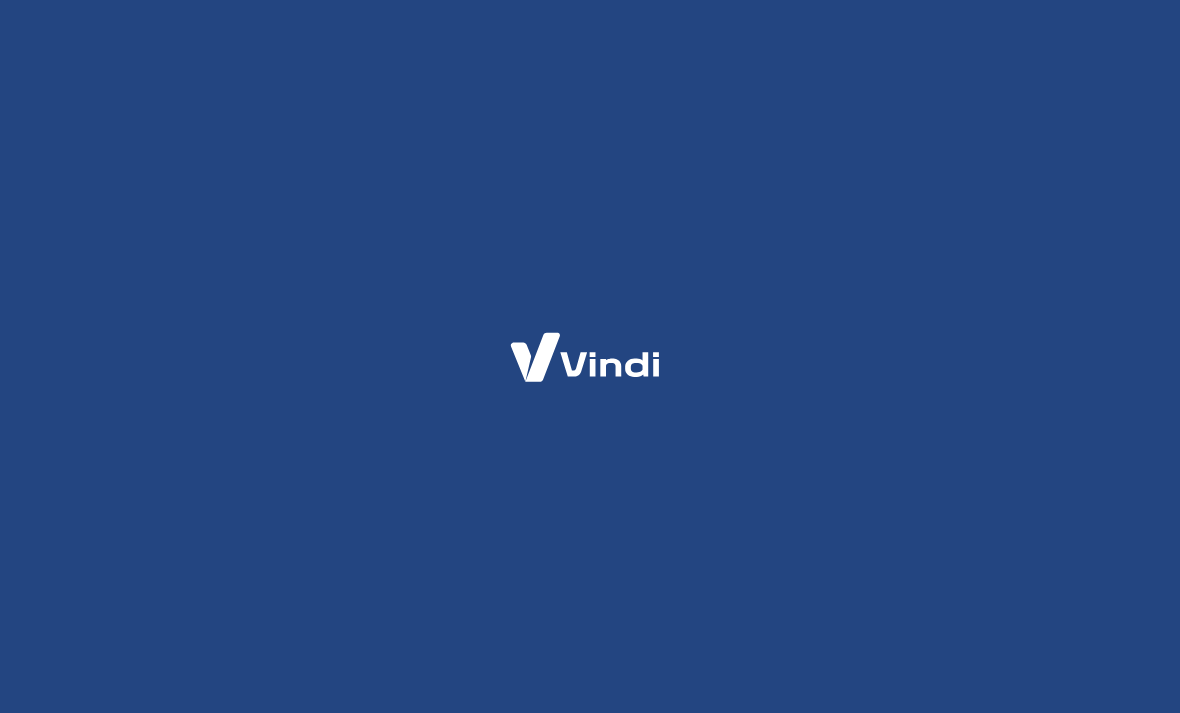 scroll, scrollTop: 0, scrollLeft: 0, axis: both 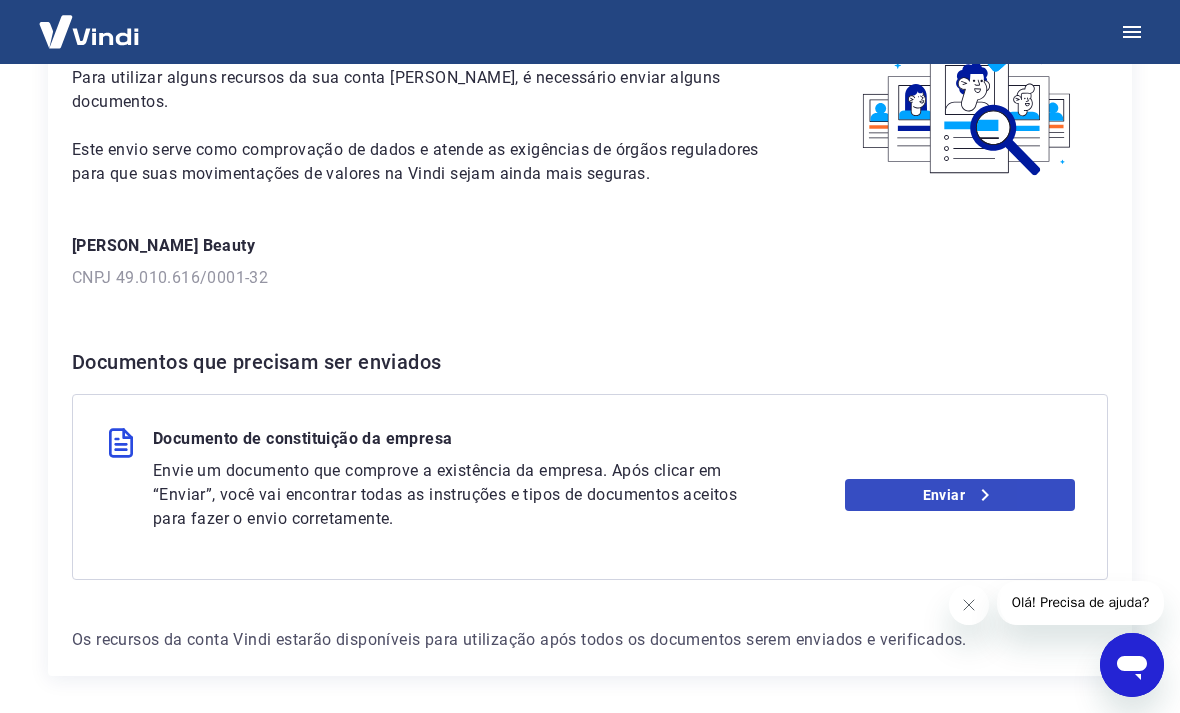 click 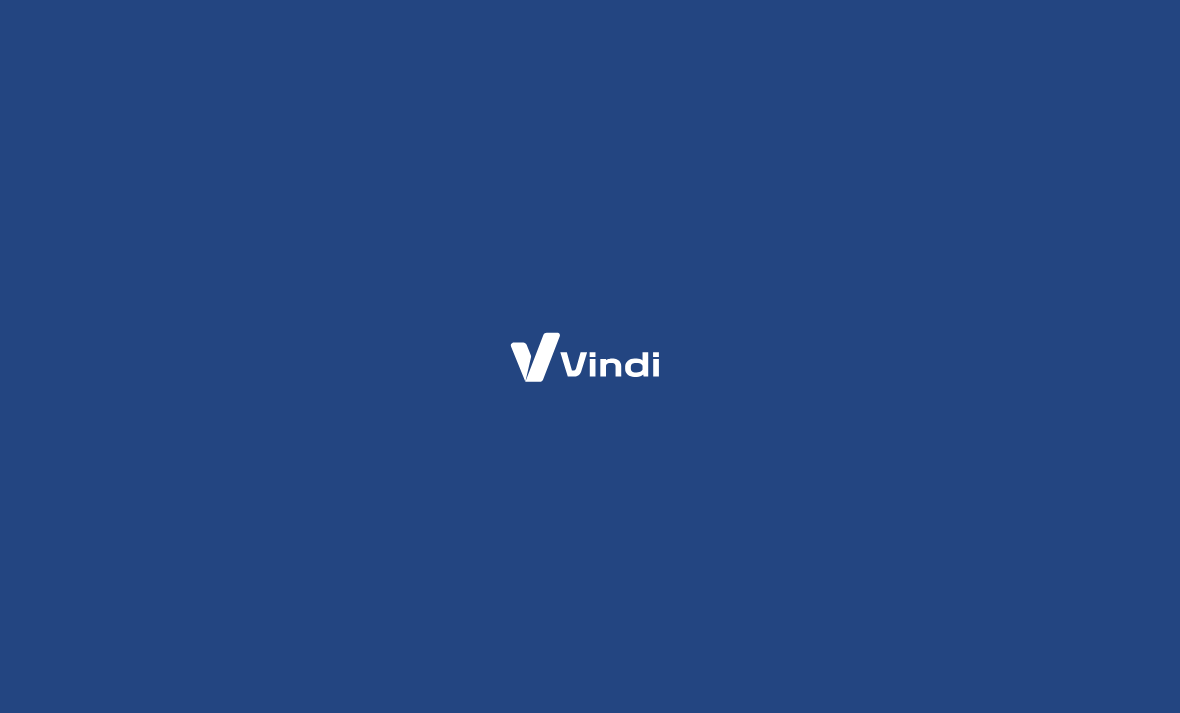 scroll, scrollTop: 0, scrollLeft: 0, axis: both 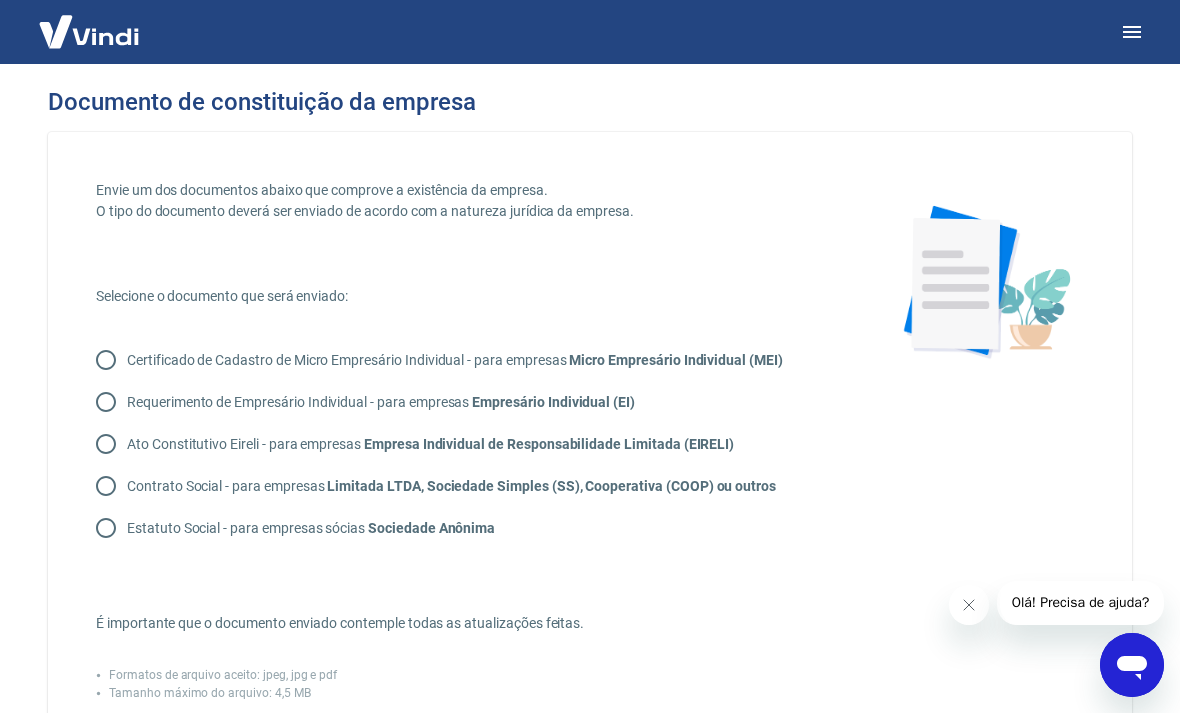 click on "Certificado de Cadastro de Micro Empresário Individual - para empresas   Micro Empresário Individual (MEI)" at bounding box center (106, 360) 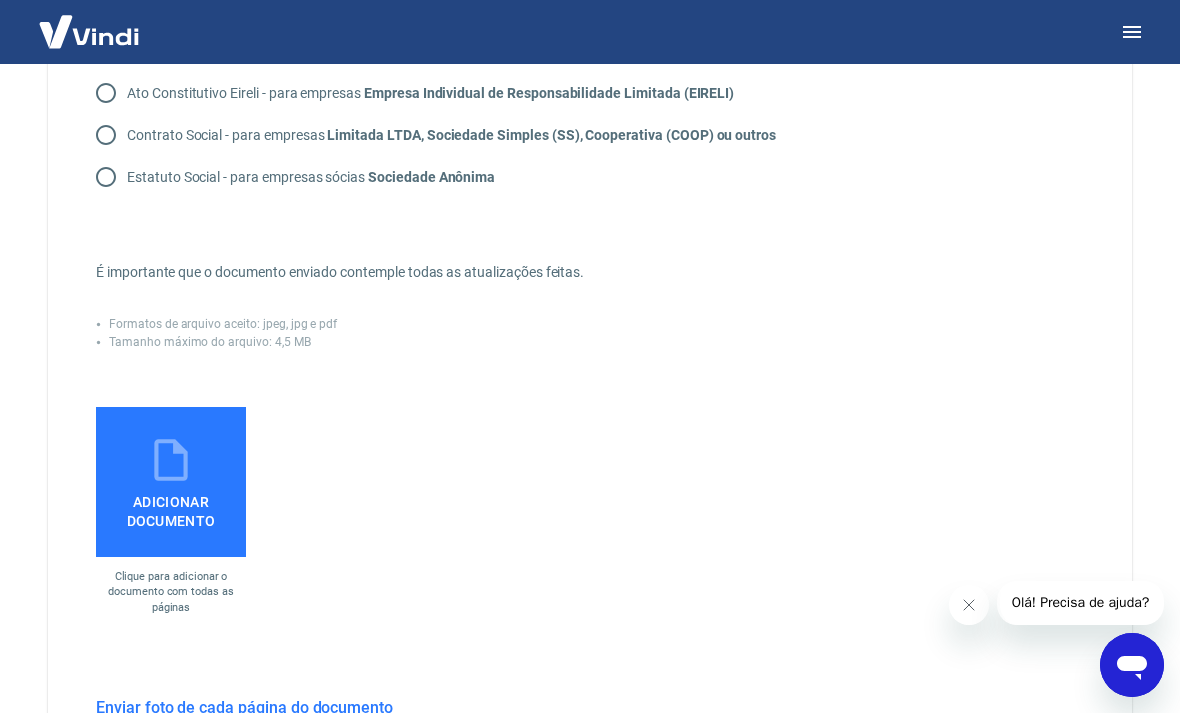 scroll, scrollTop: 415, scrollLeft: 0, axis: vertical 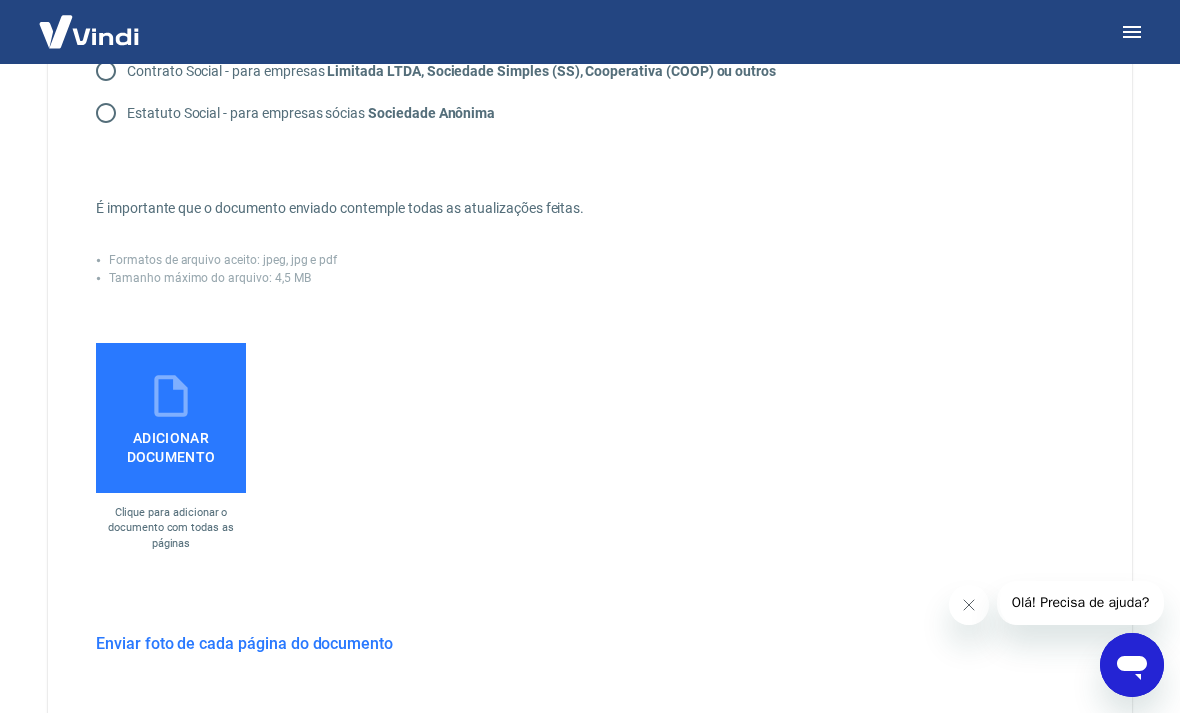 click on "Adicionar documento" at bounding box center [171, 443] 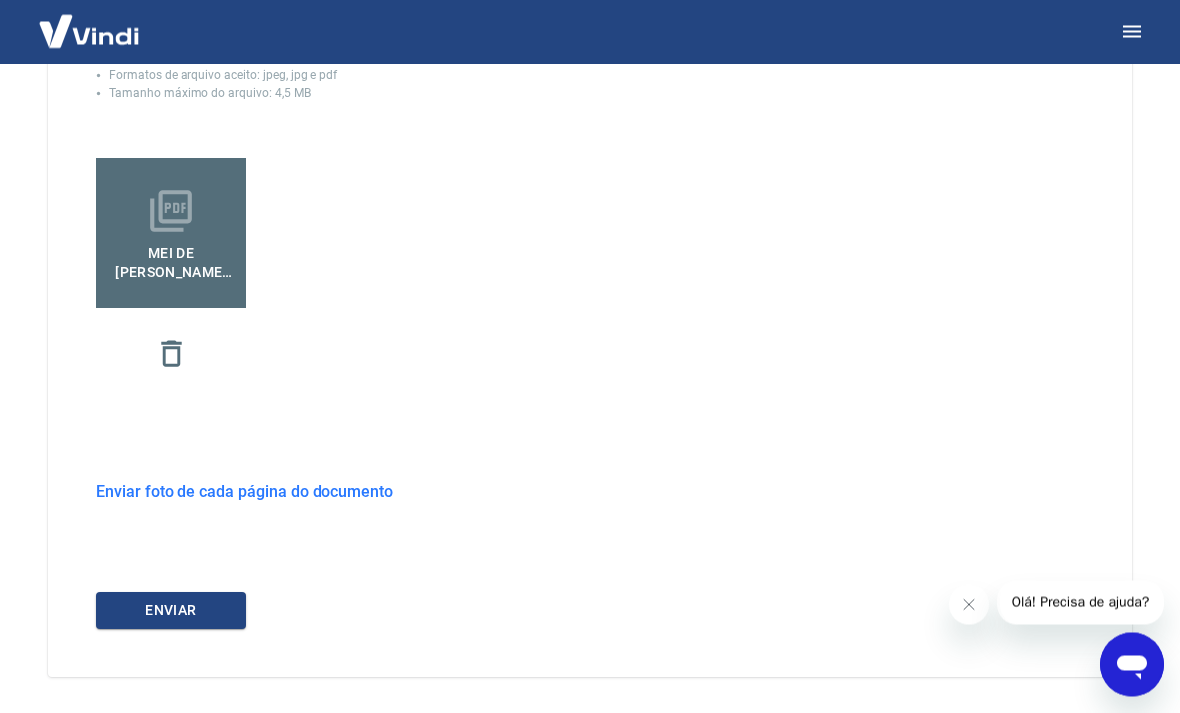 scroll, scrollTop: 600, scrollLeft: 0, axis: vertical 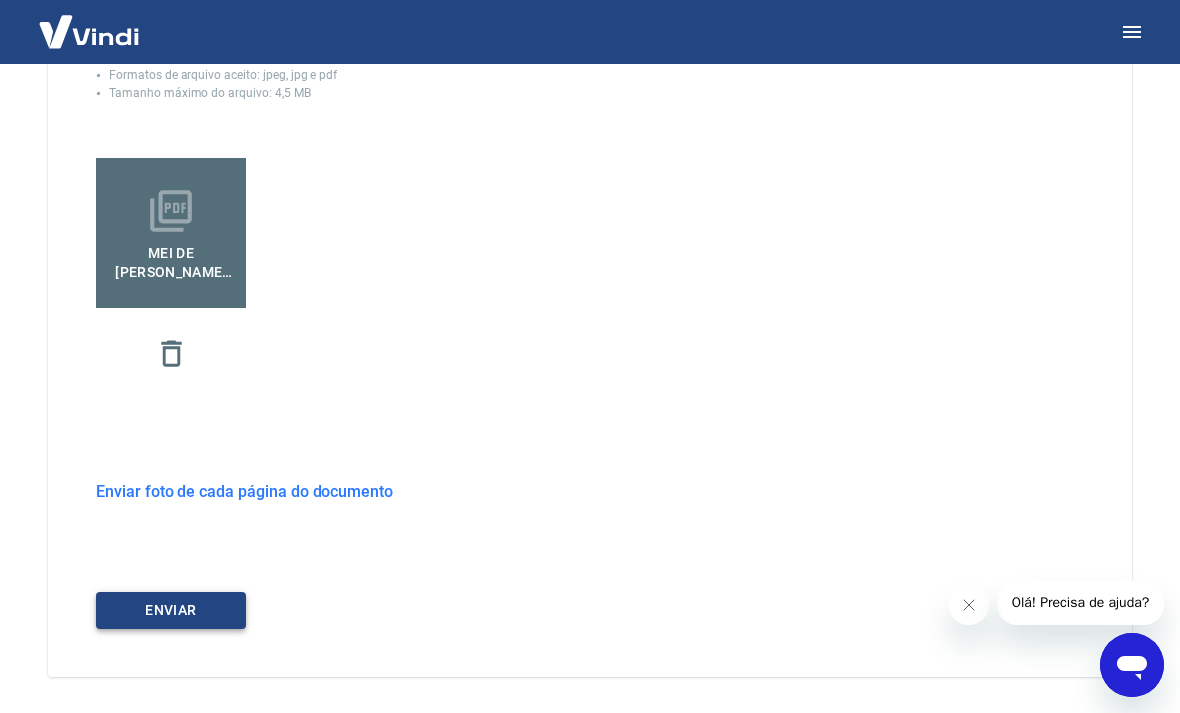 click on "ENVIAR" at bounding box center [171, 610] 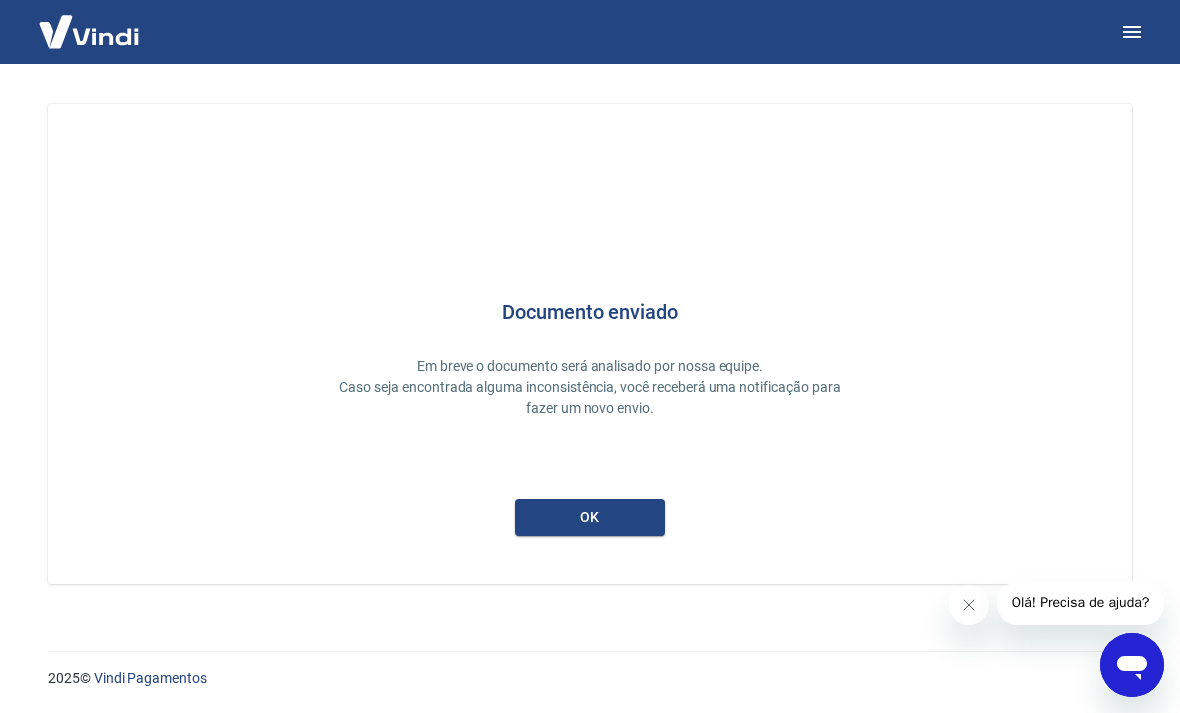 scroll, scrollTop: 0, scrollLeft: 0, axis: both 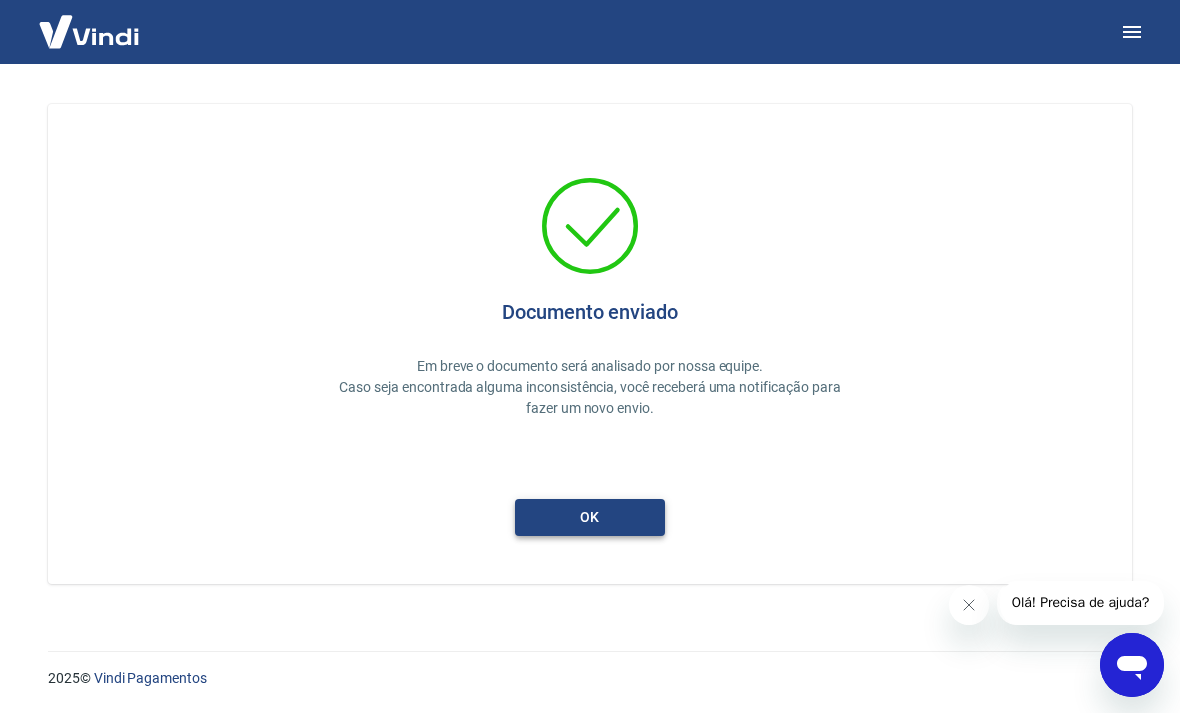 click on "ok" at bounding box center (590, 517) 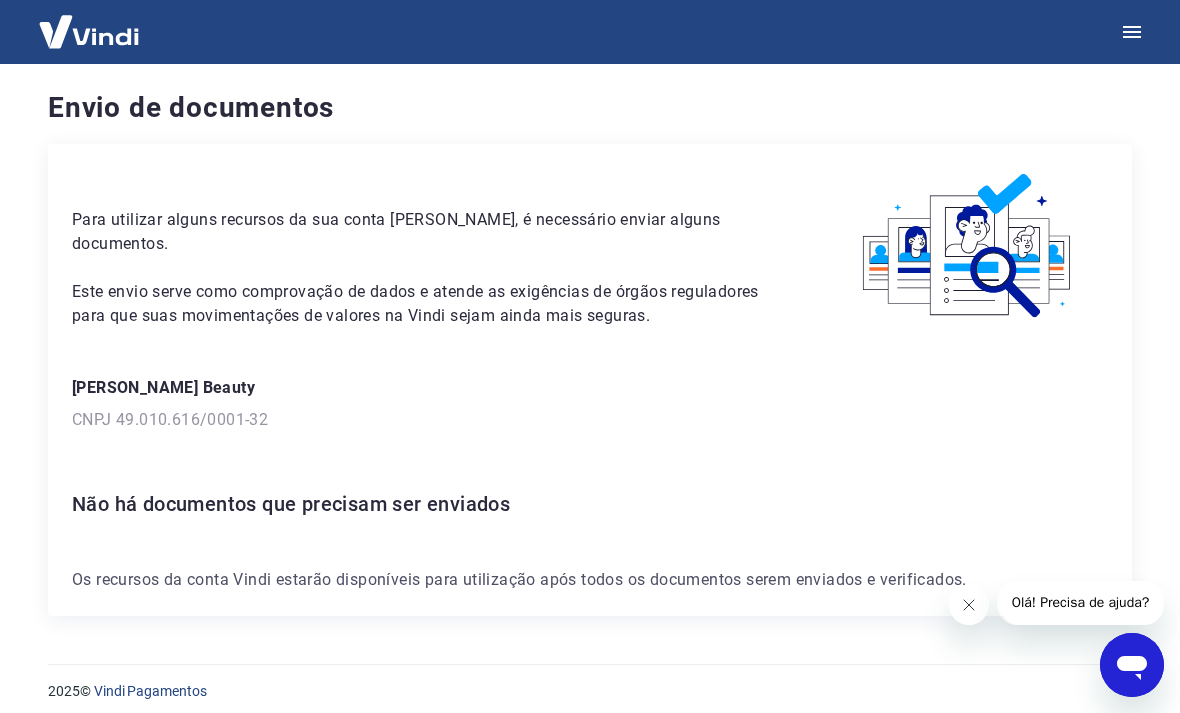 click at bounding box center (969, 605) 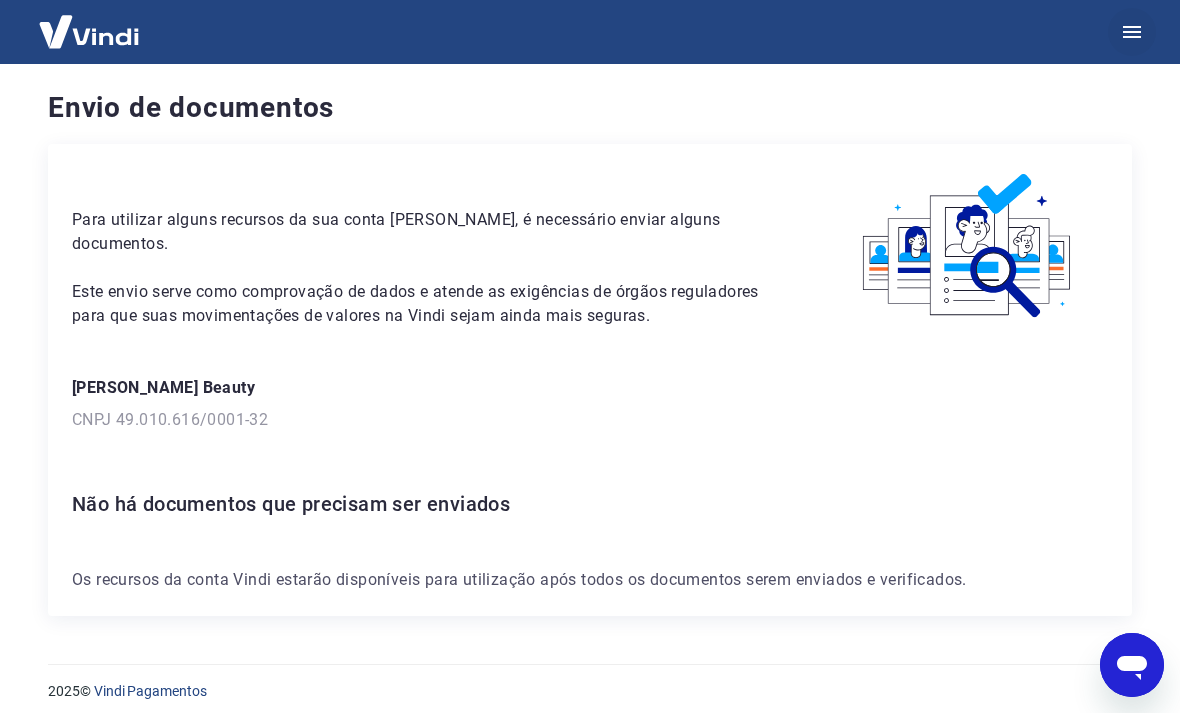 click 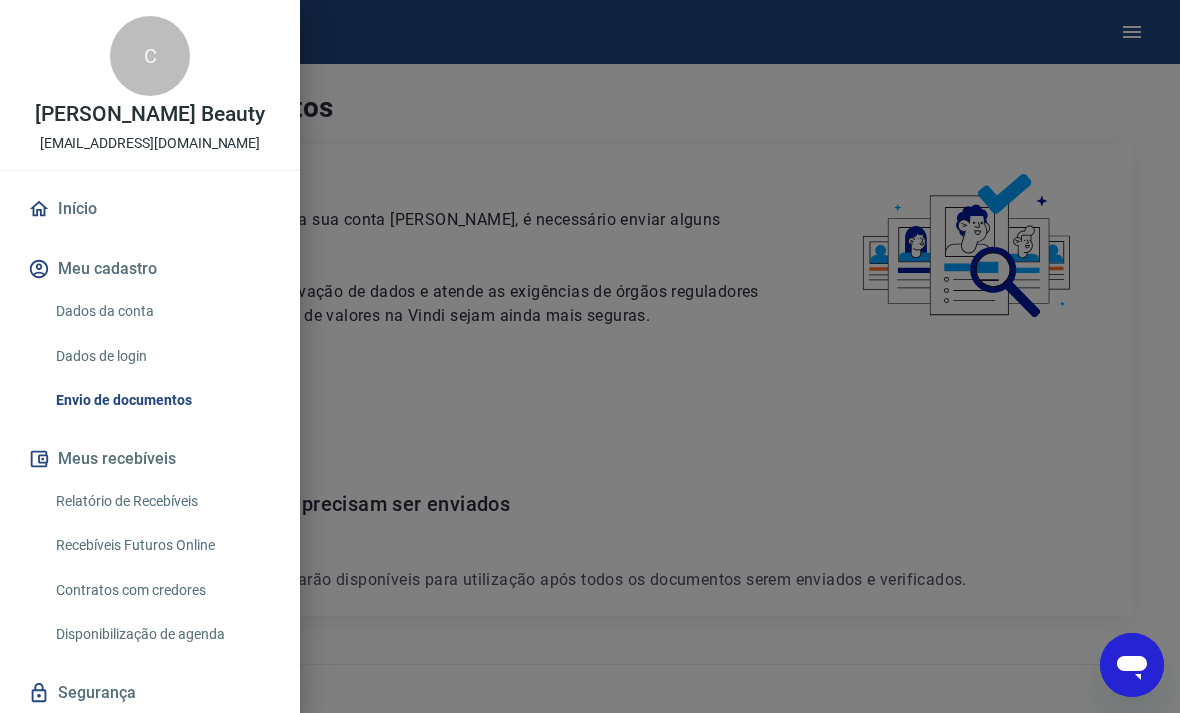 click on "Relatório de Recebíveis" at bounding box center (162, 501) 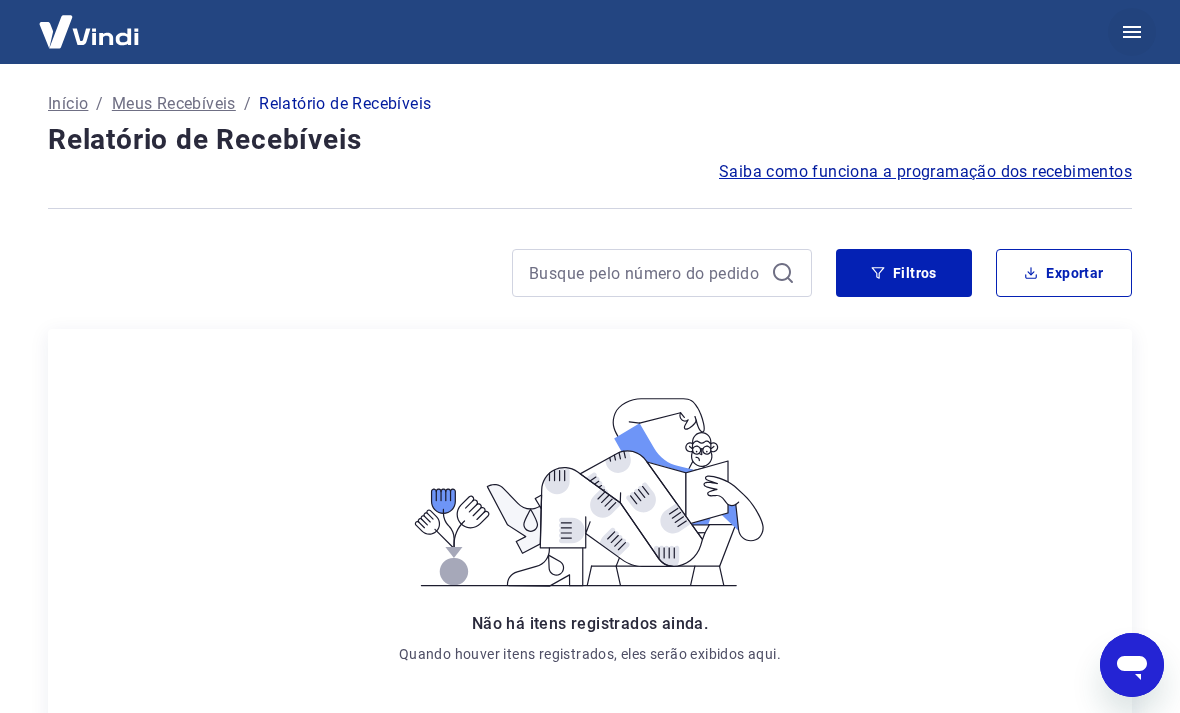 click 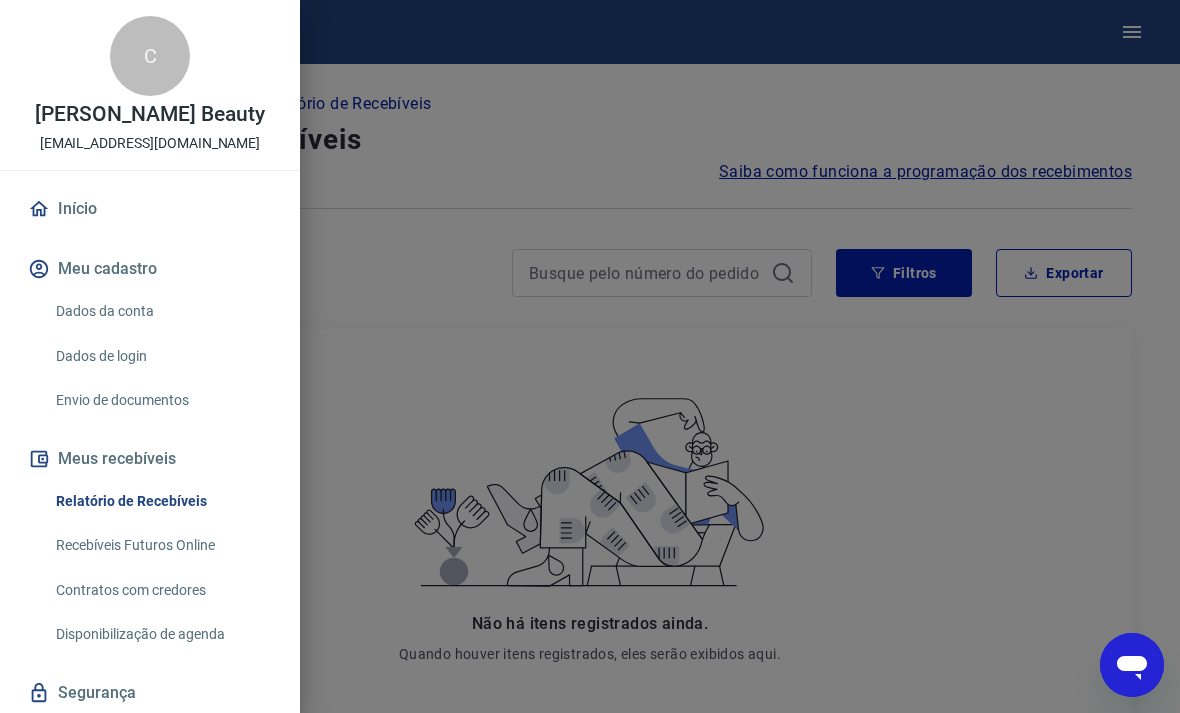 click on "Dados da conta" at bounding box center (162, 311) 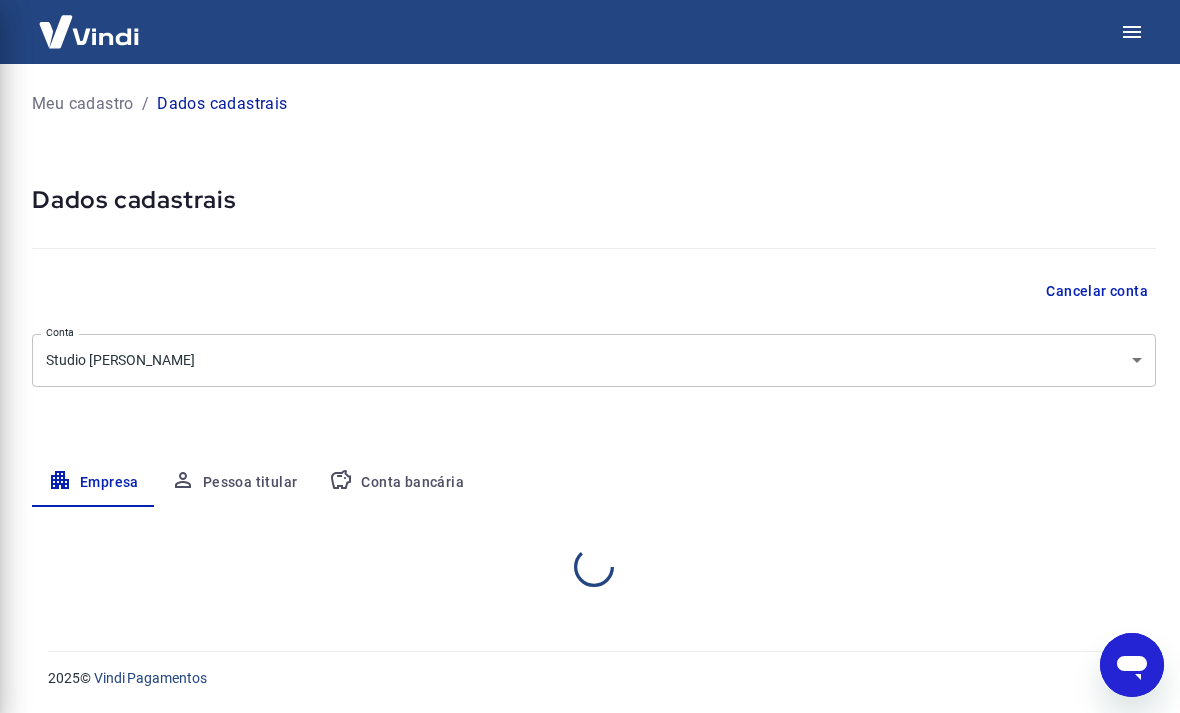 select on "BA" 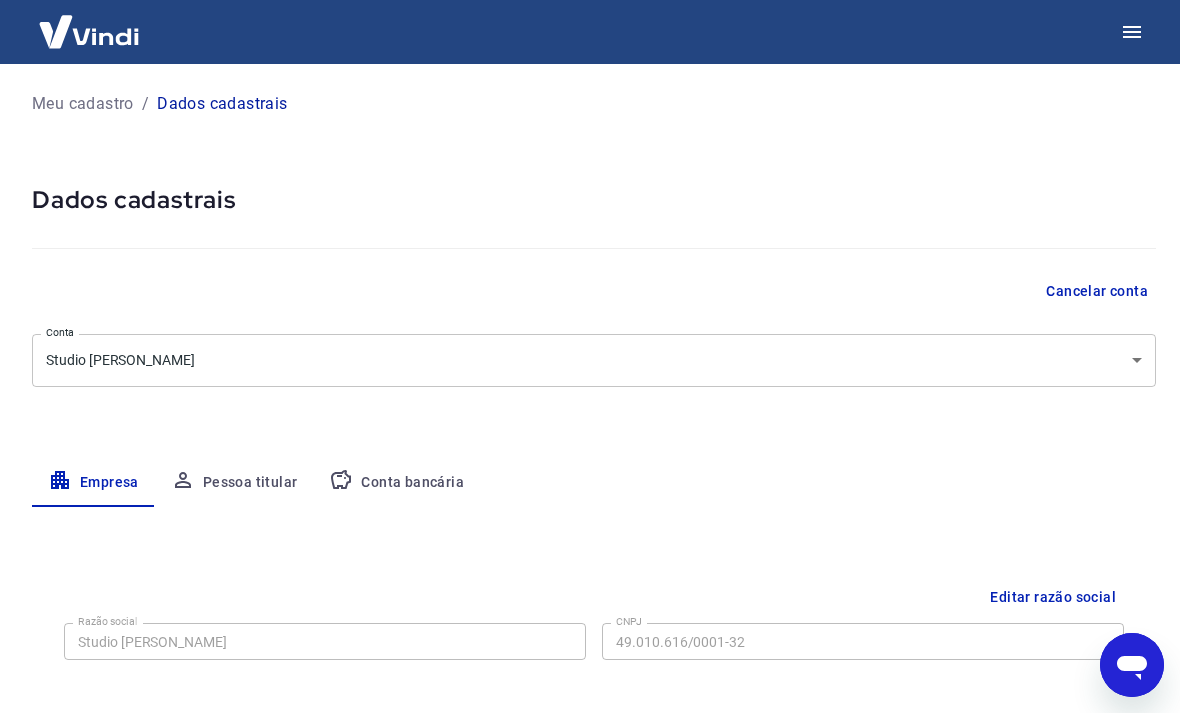 click on "Conta bancária" at bounding box center (396, 483) 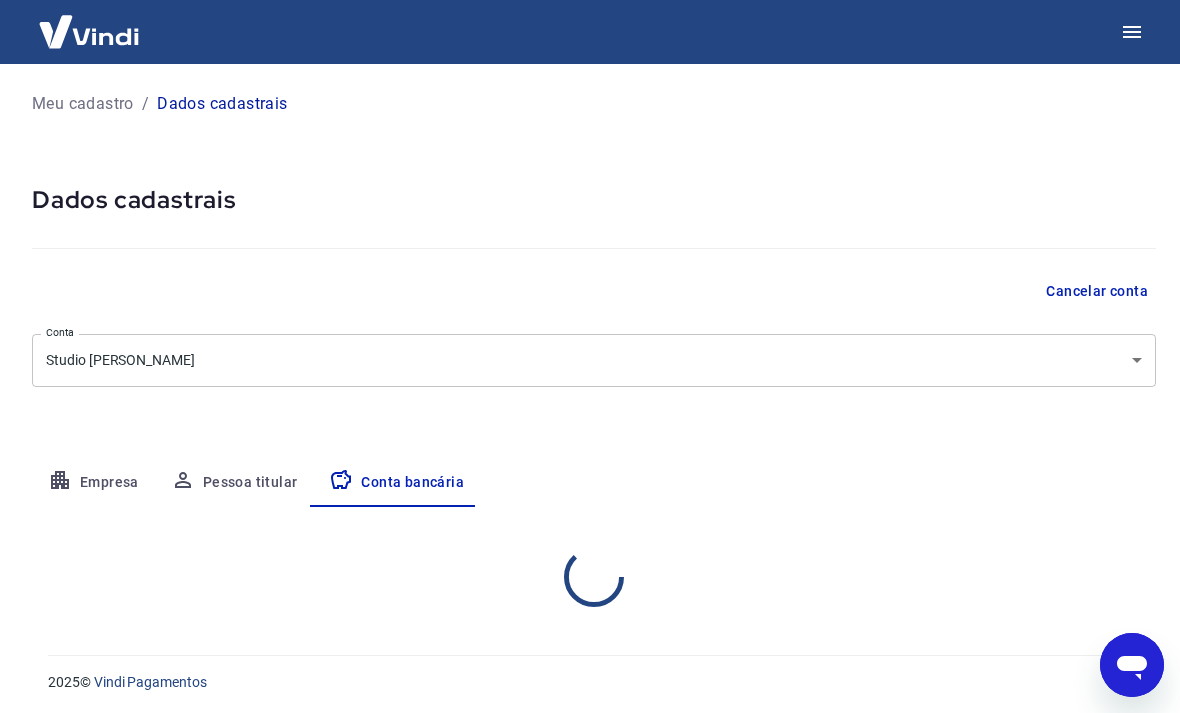 select on "1" 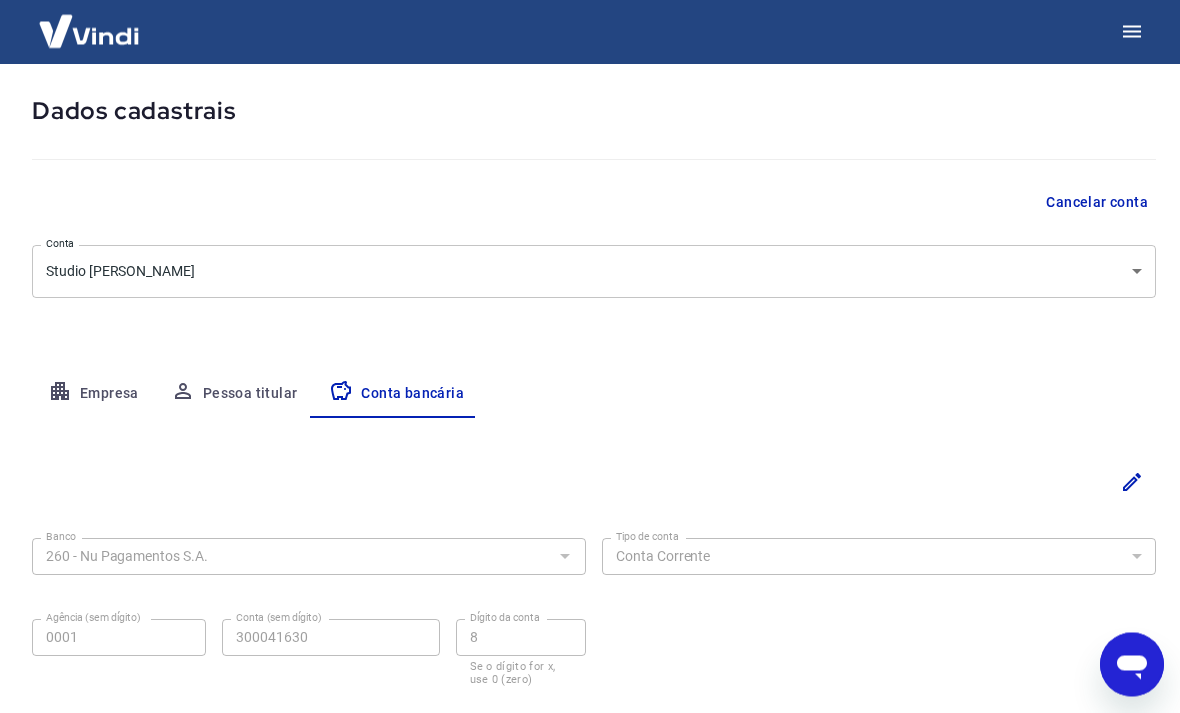 scroll, scrollTop: 143, scrollLeft: 0, axis: vertical 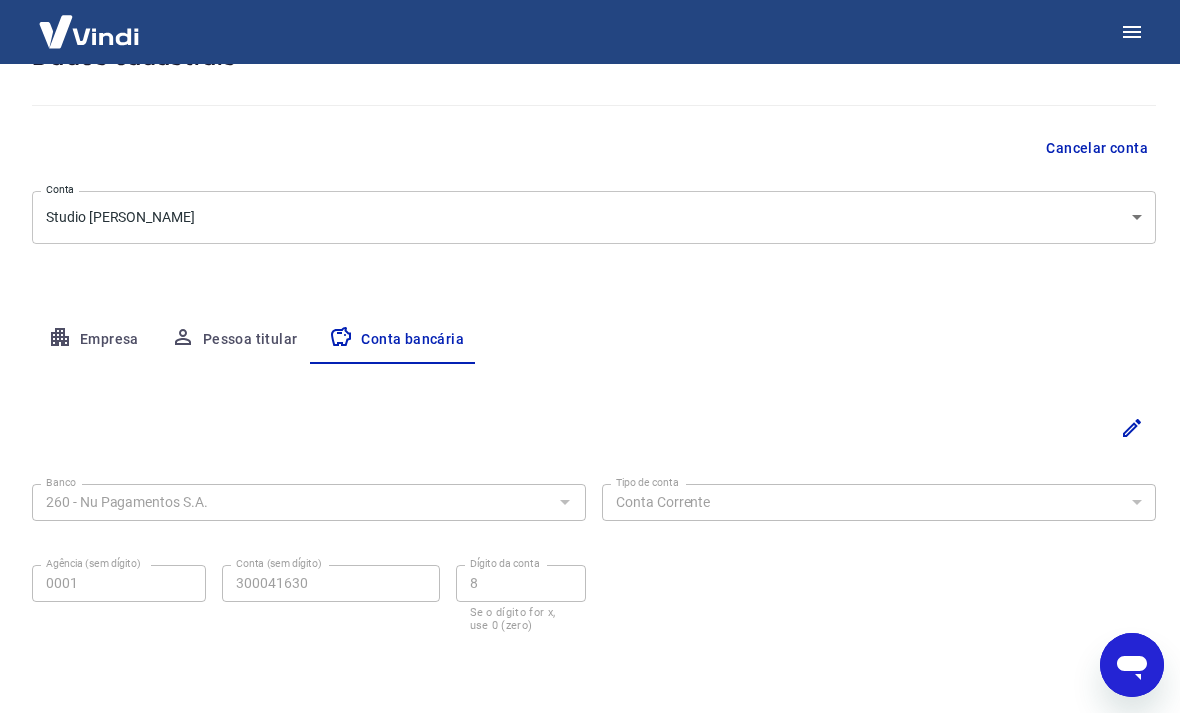 click on "Pessoa titular" at bounding box center (234, 340) 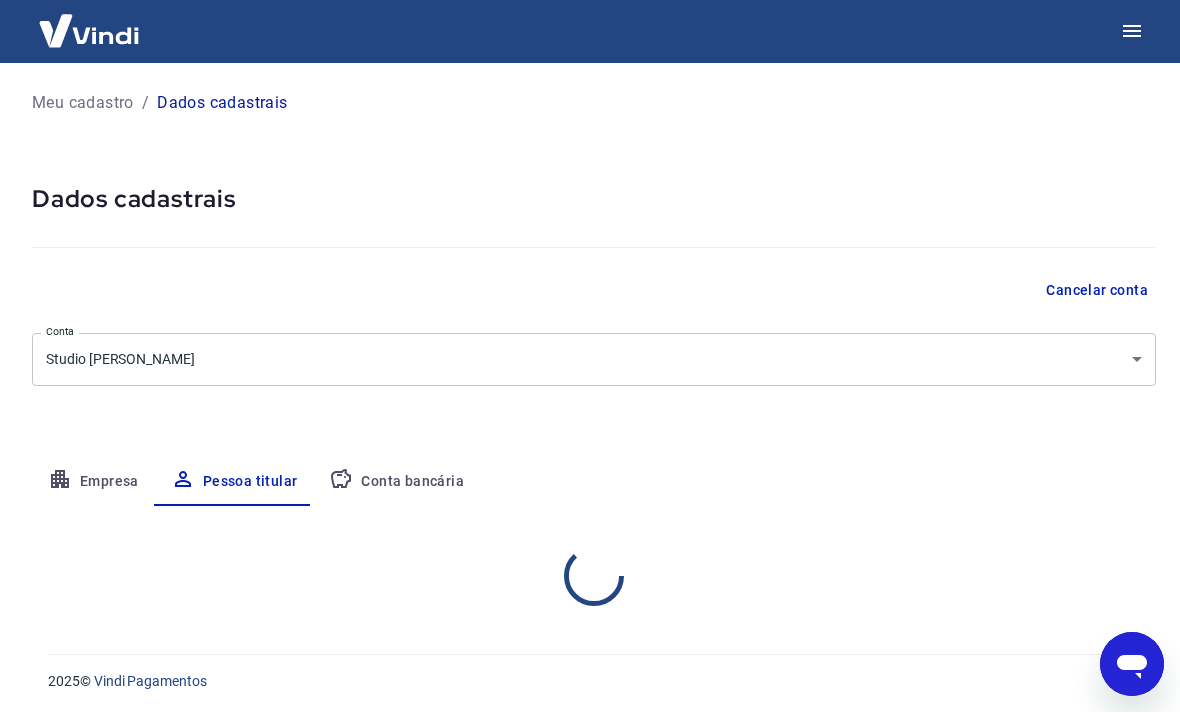 scroll, scrollTop: 3, scrollLeft: 0, axis: vertical 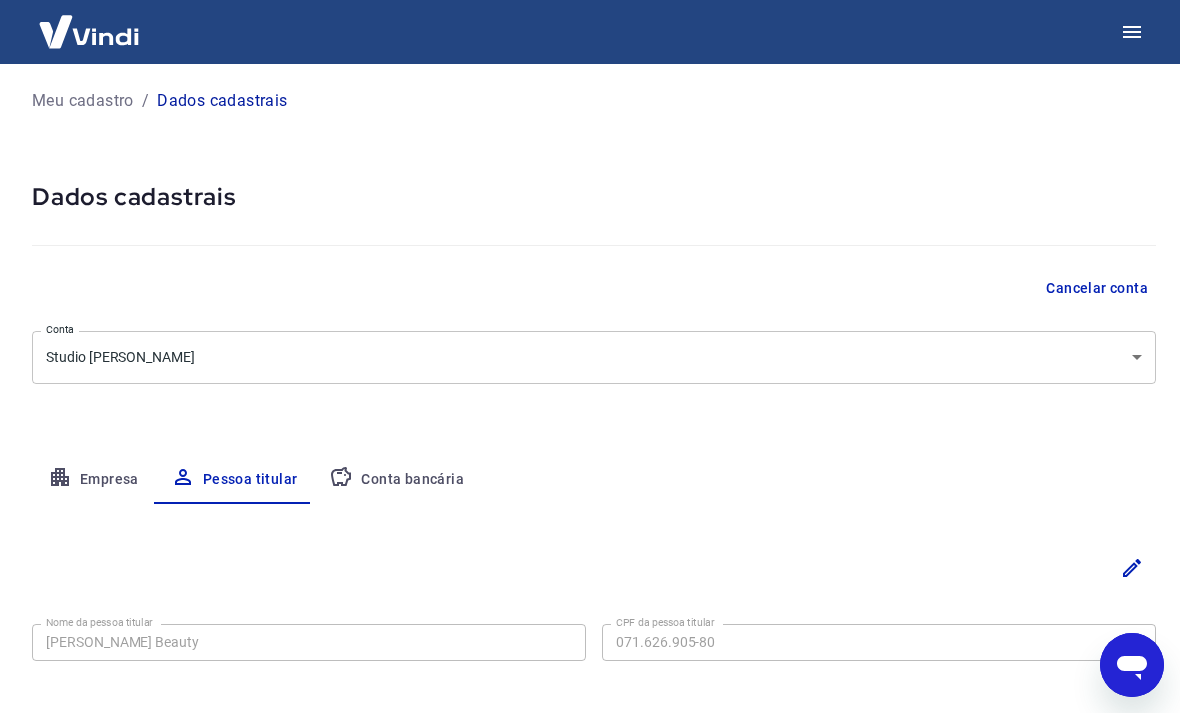 click on "Meu cadastro / Dados cadastrais Dados cadastrais Cancelar conta Conta Studio Carol leite  [object Object] Conta Empresa Pessoa titular Conta bancária Nome da pessoa titular Carol Leite Beauty Nome da pessoa titular CPF da pessoa titular 071.626.905-80 CPF da pessoa titular Atenção! Seus recebimentos podem ficar temporariamente bloqueados se o nome e/ou CPF da pessoa titular forem alterados. Isso ocorre devido a uma rápida validação automática que fazemos do novo nome e/ou CPF informado como medida de segurança para  garantir a autenticidade da pessoa titular da conta e seu vínculo com a empresa. Em alguns casos, poderá ser solicitado que você envie um documento para comprovação.
Após o novo nome e/ou CPF ser validado, os recebimentos serão desbloqueados e a conta poderá continuar operando normalmente na Vindi. Salvar Cancelar 2025  ©   Vindi Pagamentos" at bounding box center [590, 353] 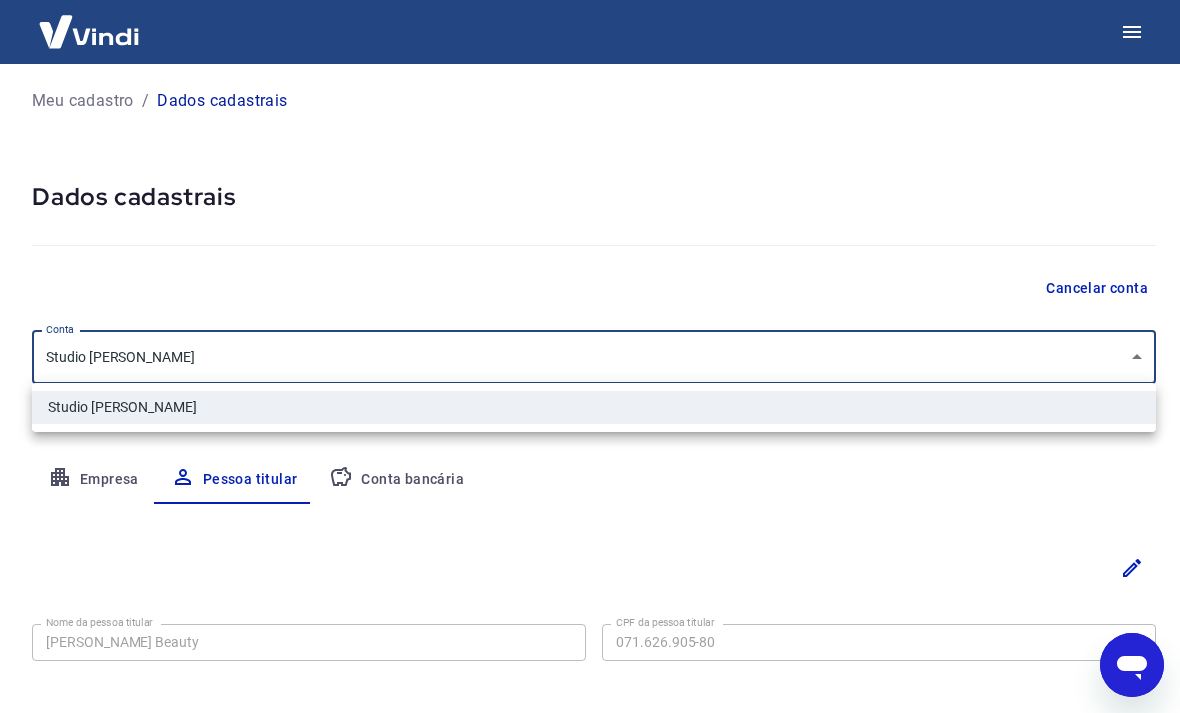 click on "Studio Carol leite" at bounding box center [594, 407] 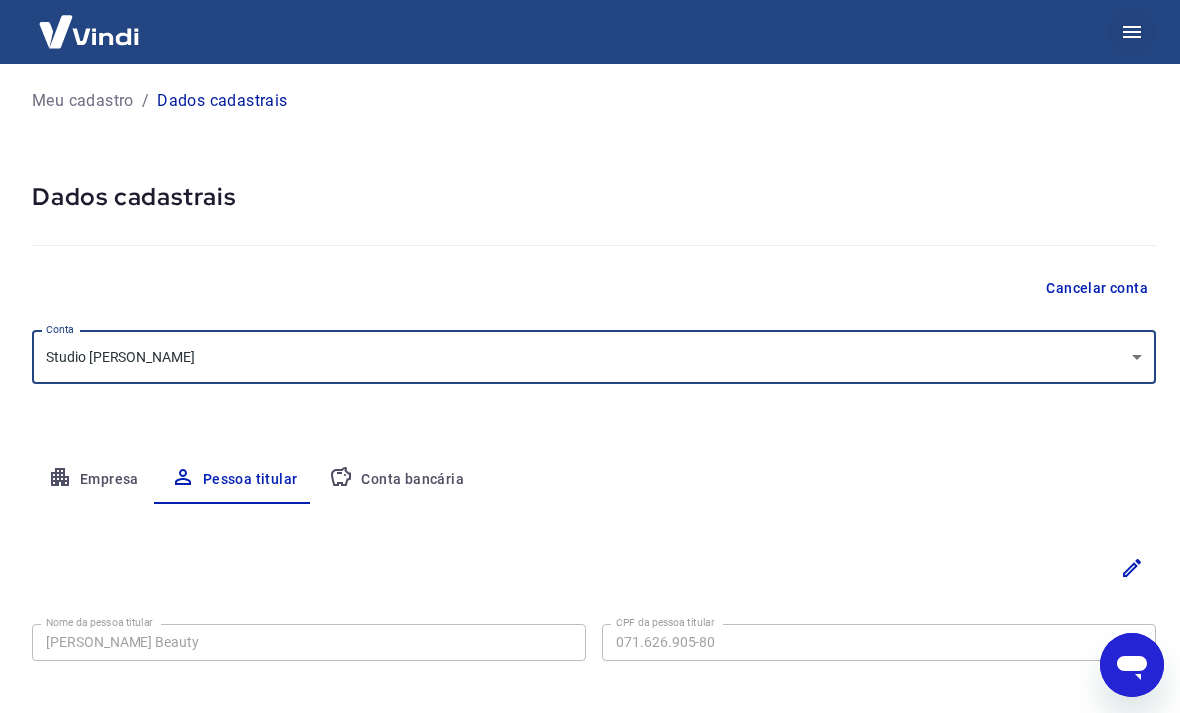 click at bounding box center (1132, 32) 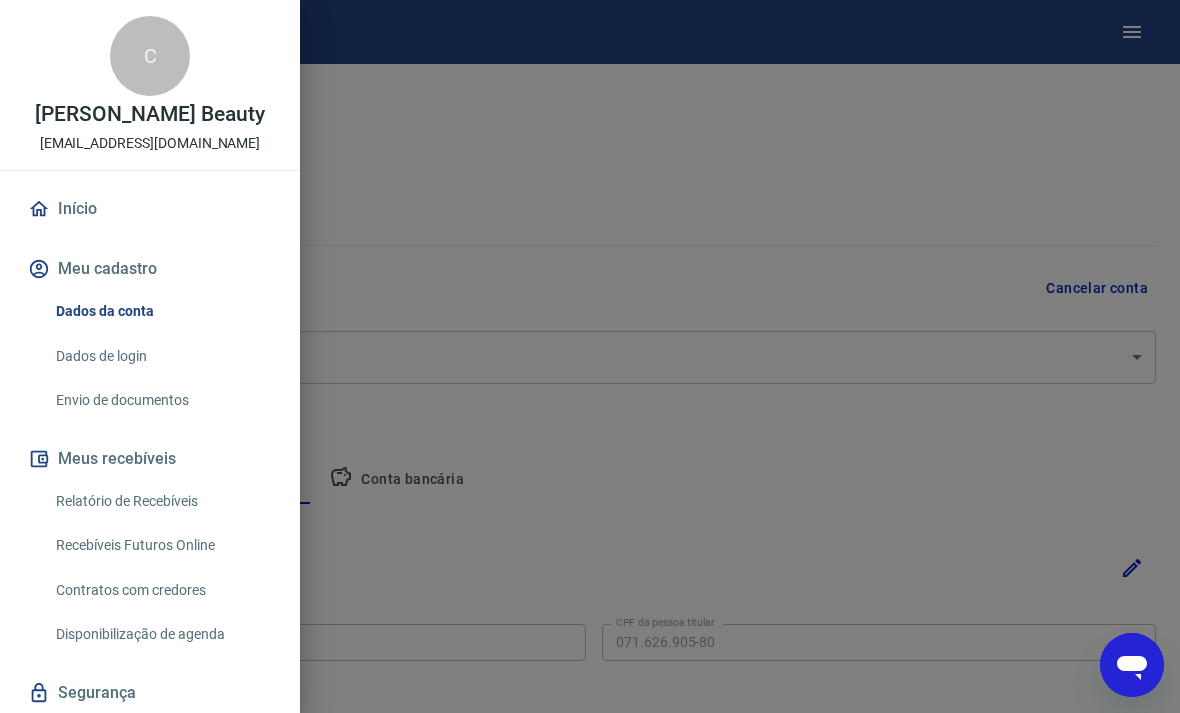 click on "Envio de documentos" at bounding box center [162, 400] 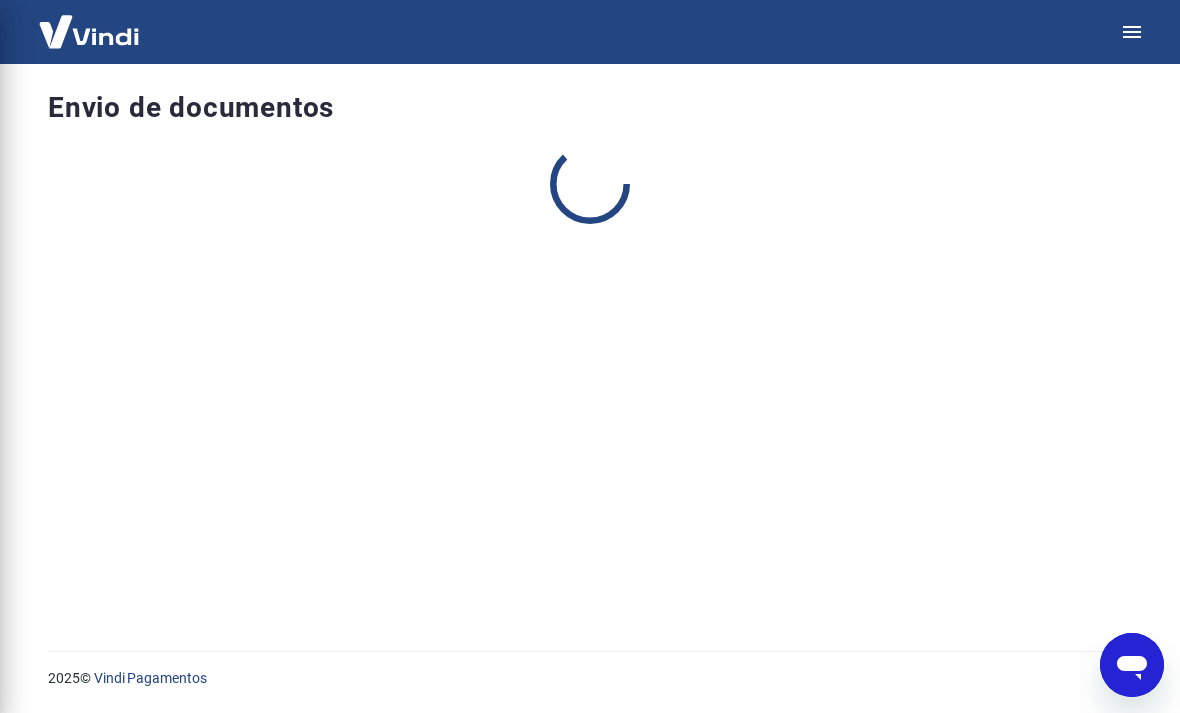 scroll, scrollTop: 0, scrollLeft: 0, axis: both 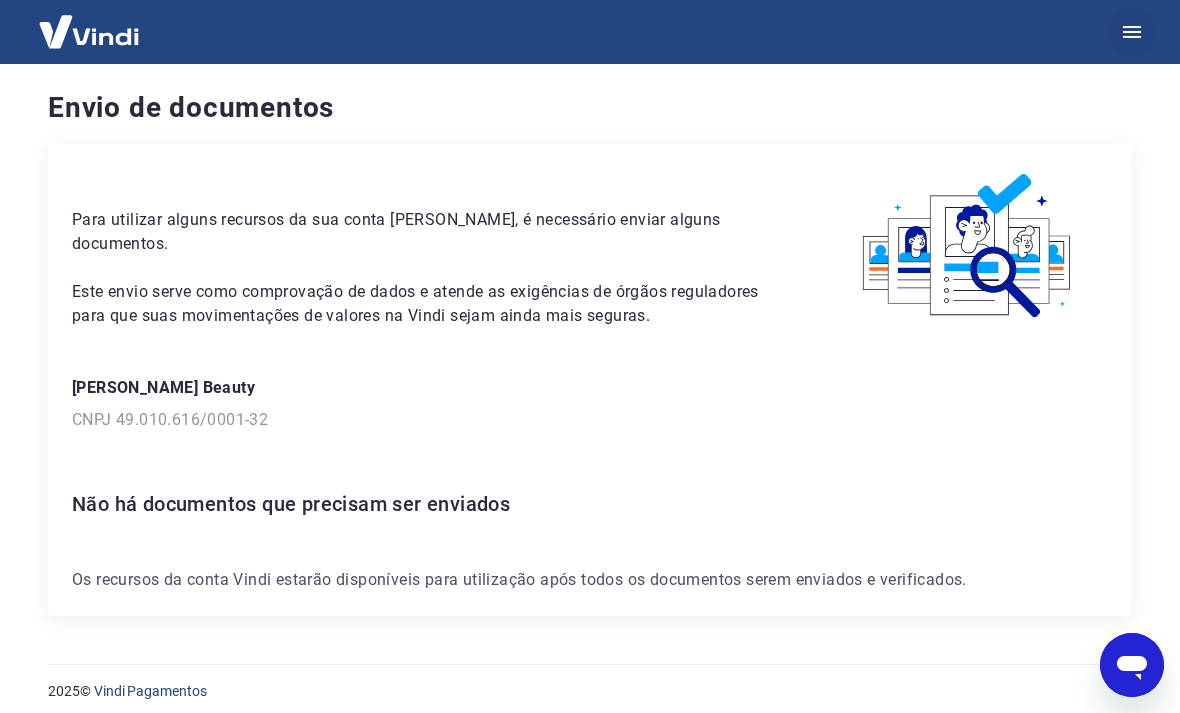 click 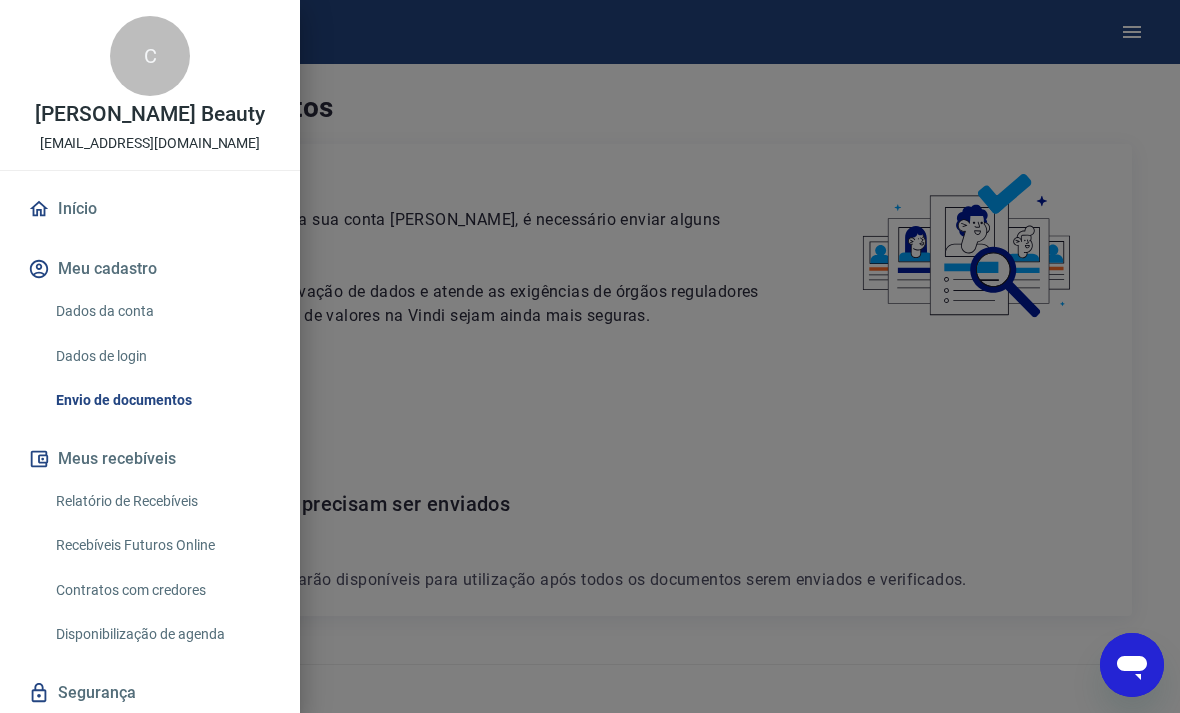 click on "Recebíveis Futuros Online" at bounding box center [162, 545] 